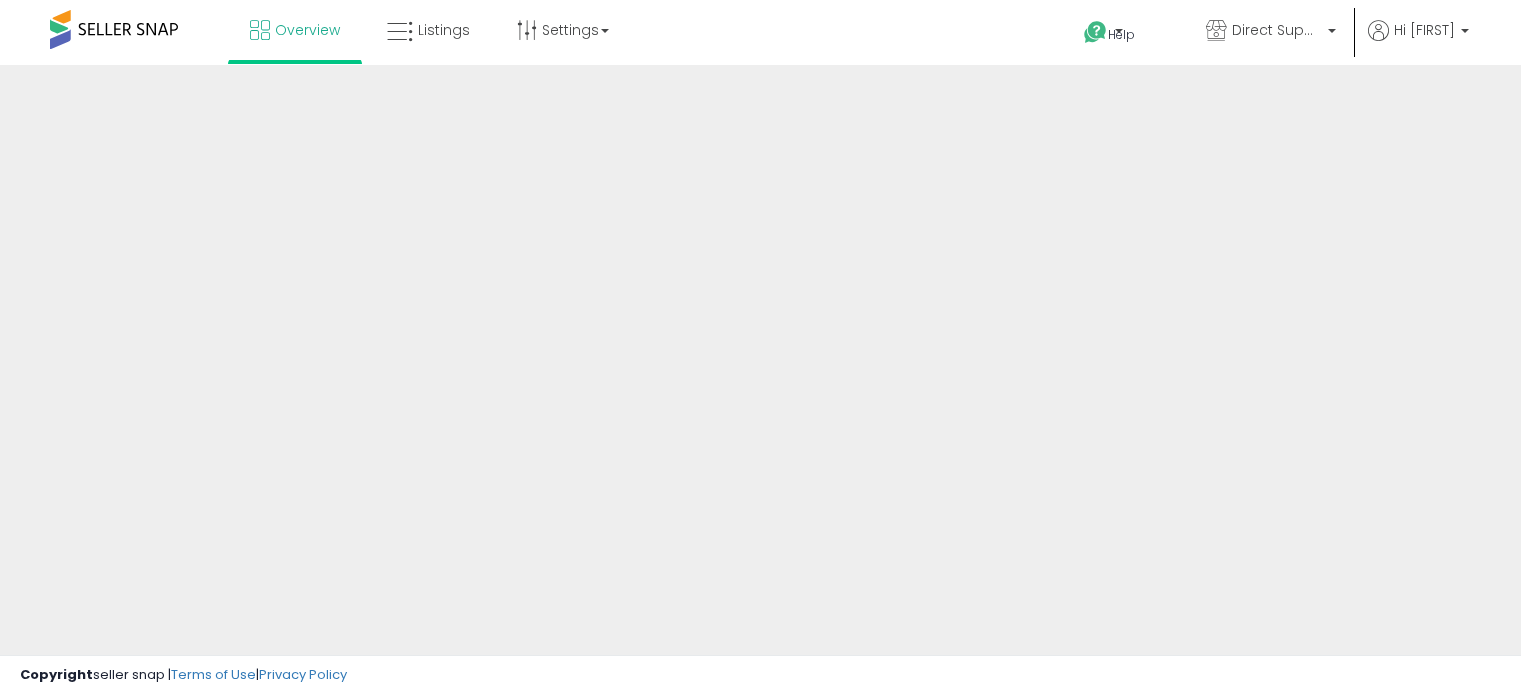 scroll, scrollTop: 0, scrollLeft: 0, axis: both 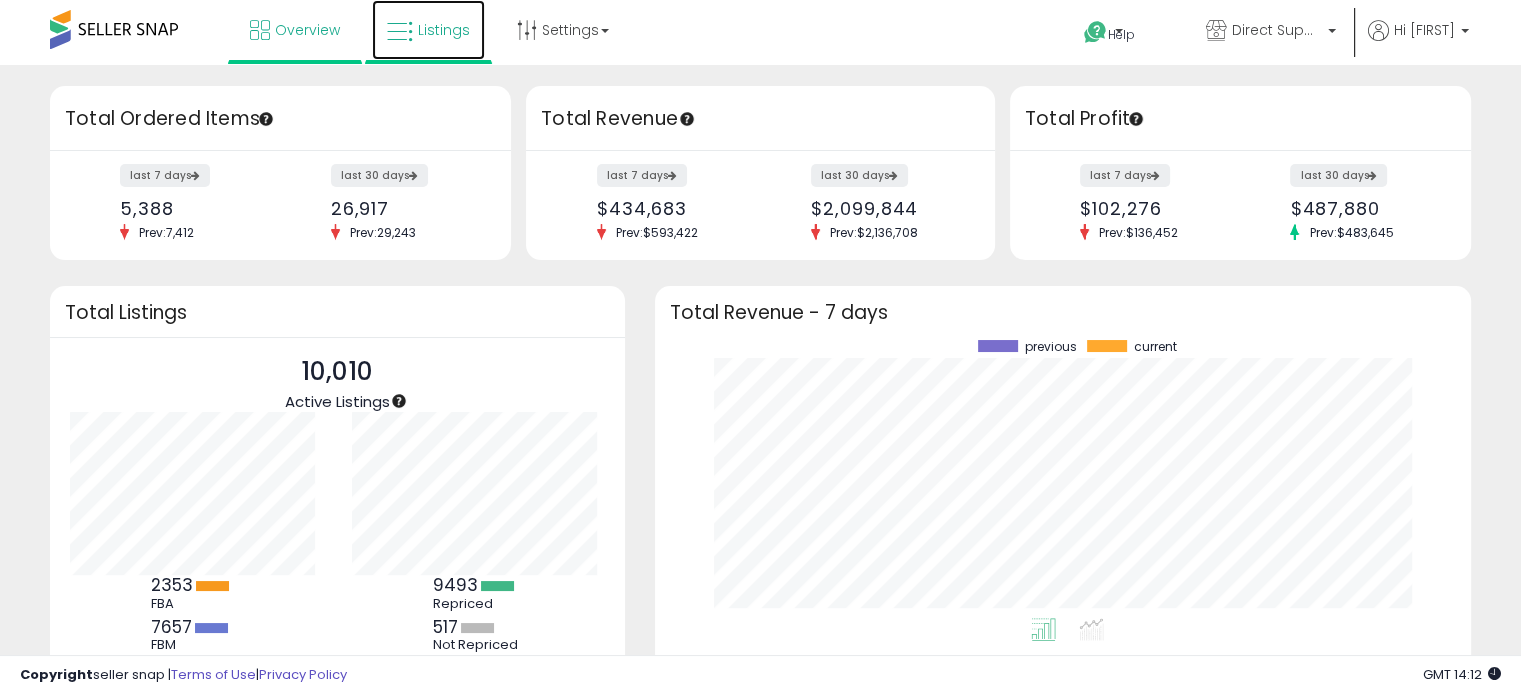 click on "Listings" at bounding box center (444, 30) 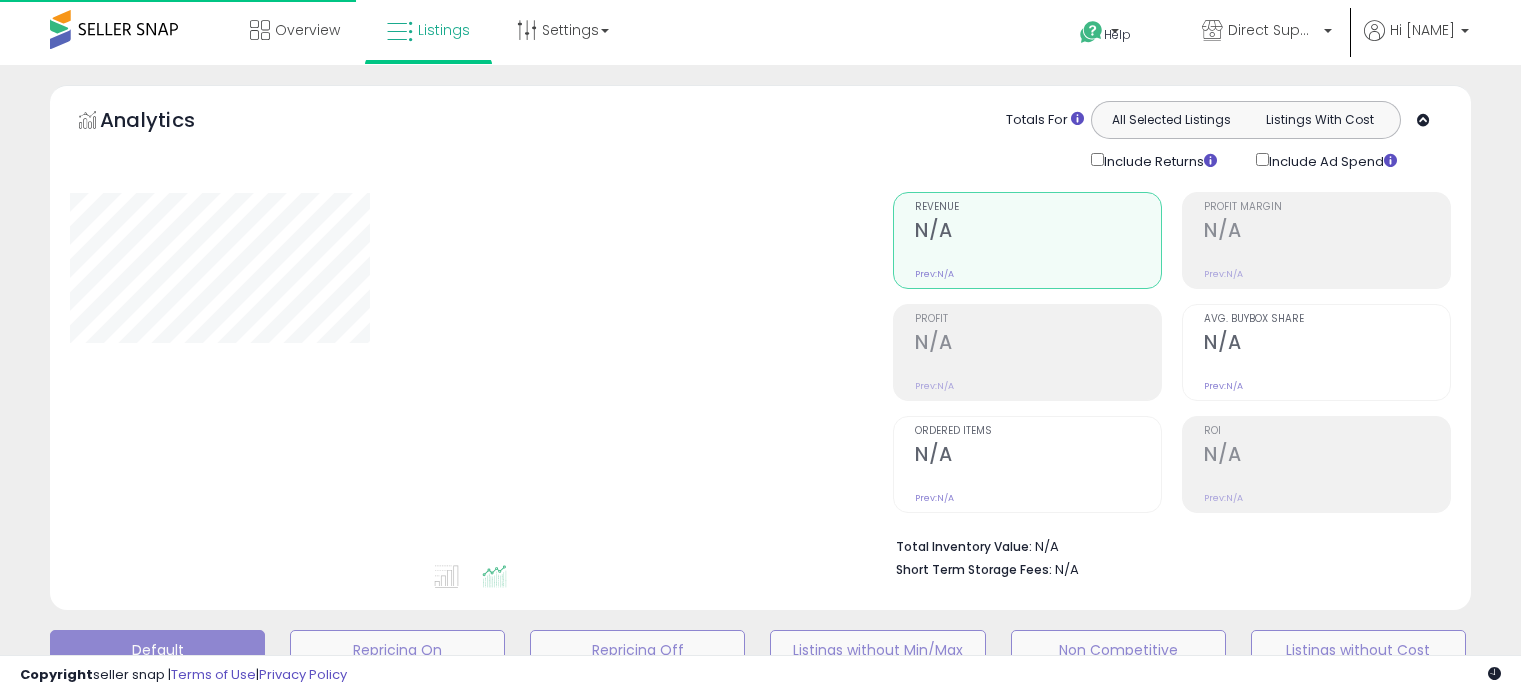 scroll, scrollTop: 0, scrollLeft: 0, axis: both 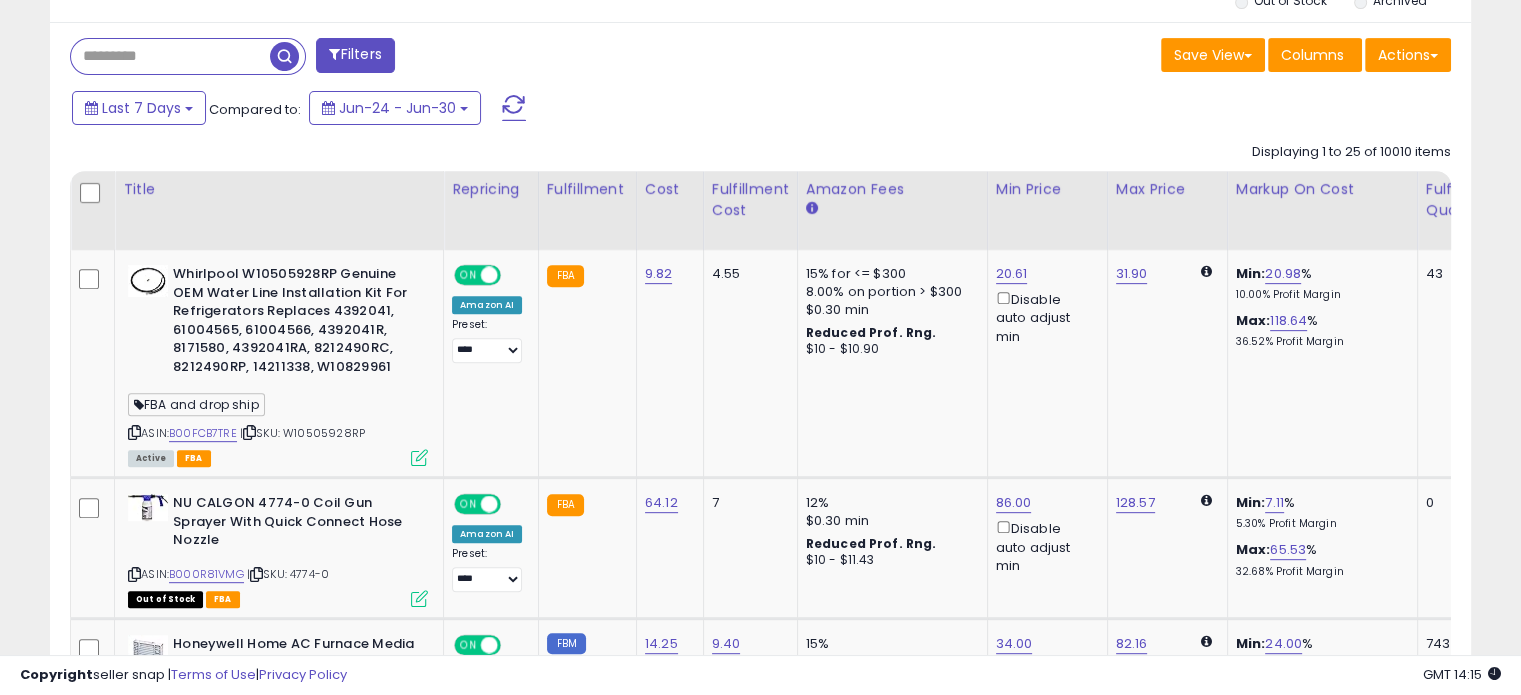 click at bounding box center (170, 56) 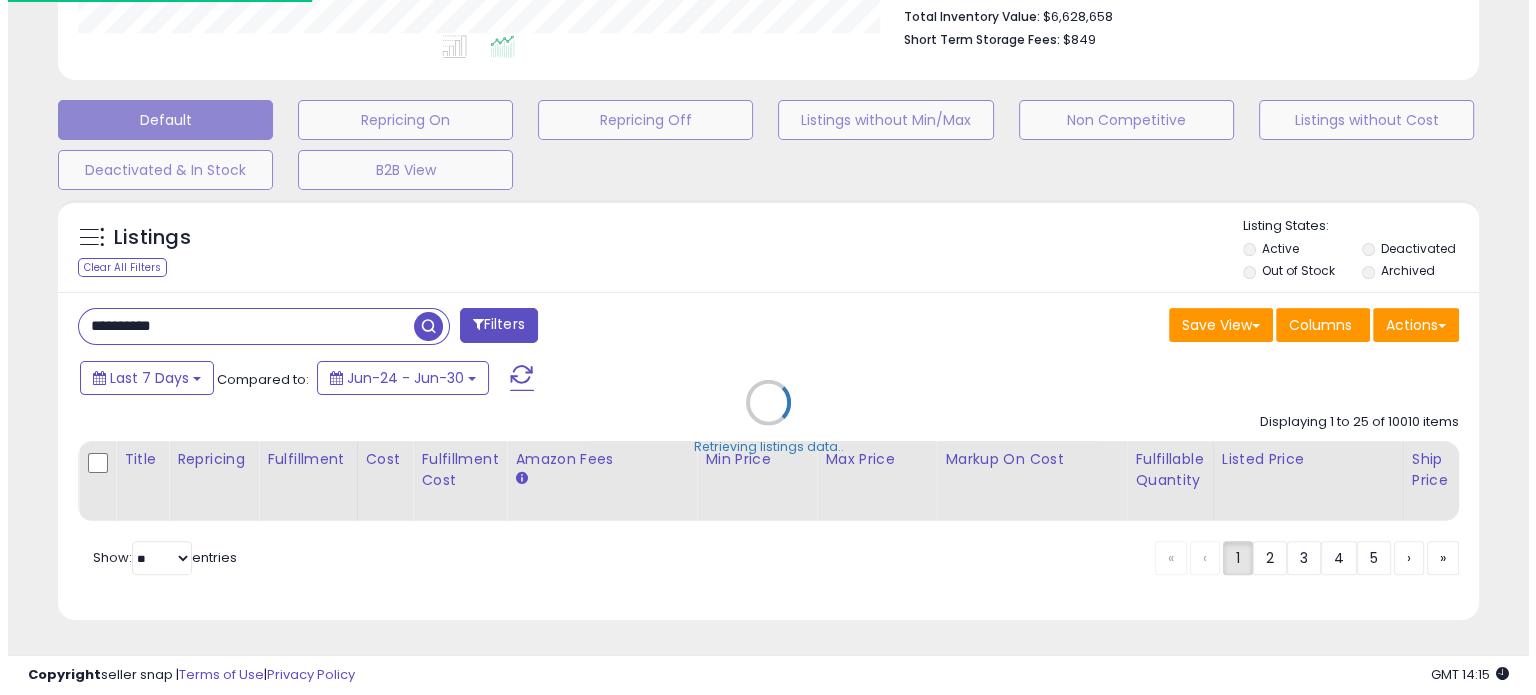 scroll, scrollTop: 544, scrollLeft: 0, axis: vertical 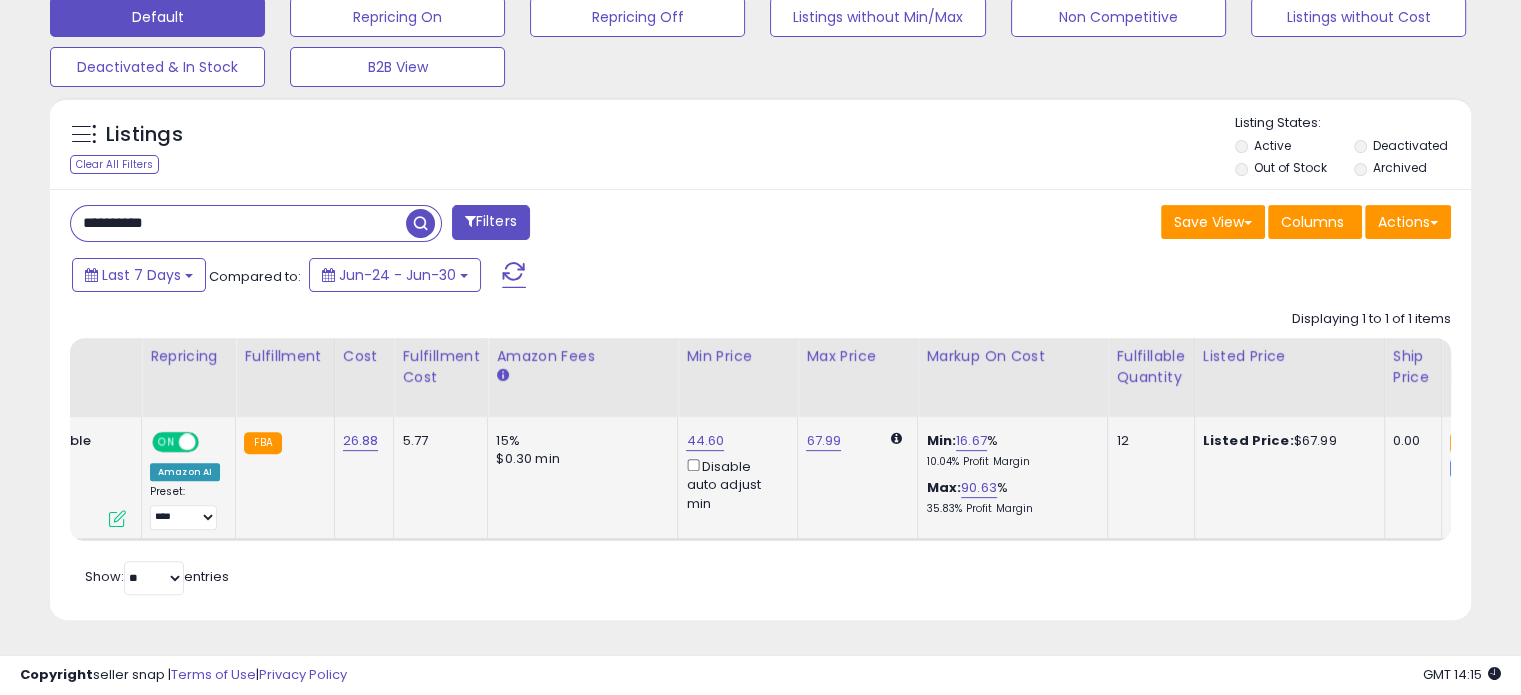 drag, startPoint x: 848, startPoint y: 497, endPoint x: 976, endPoint y: 483, distance: 128.76335 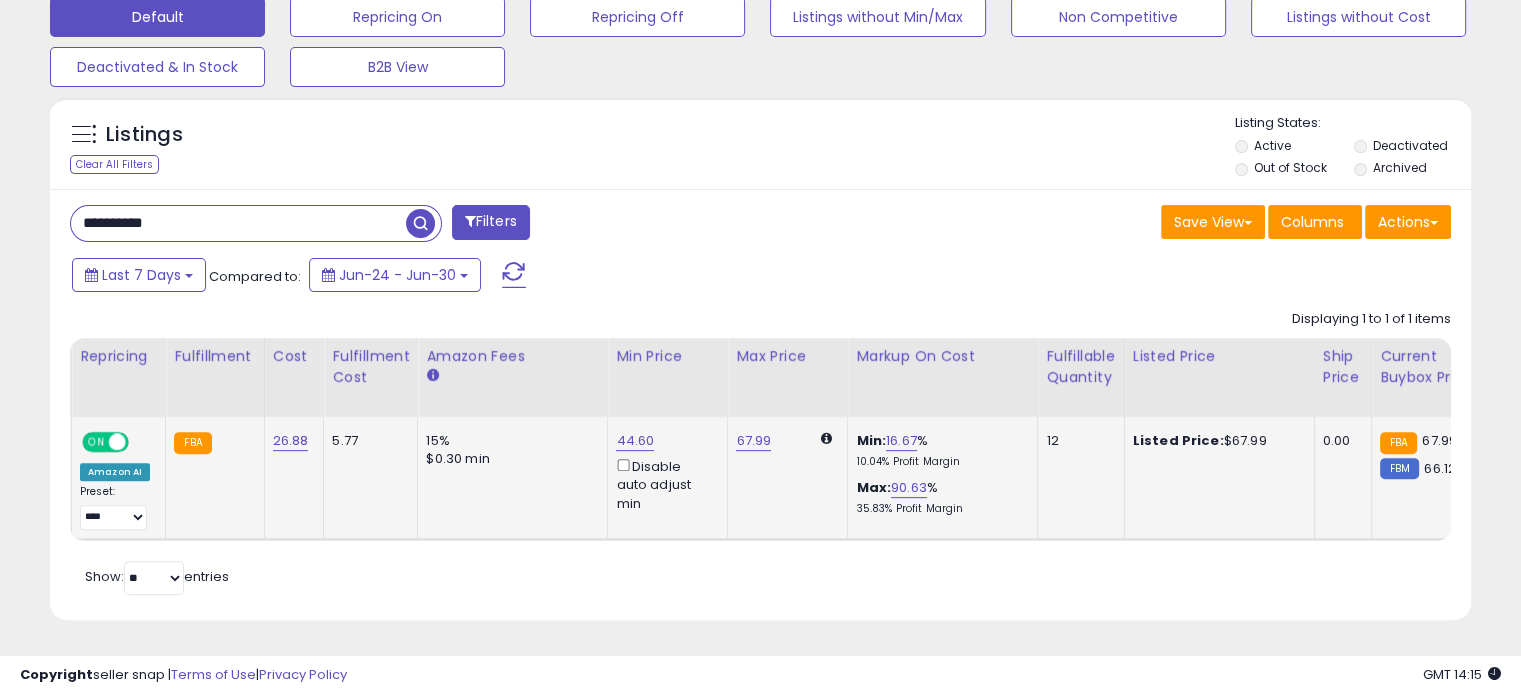 scroll, scrollTop: 0, scrollLeft: 395, axis: horizontal 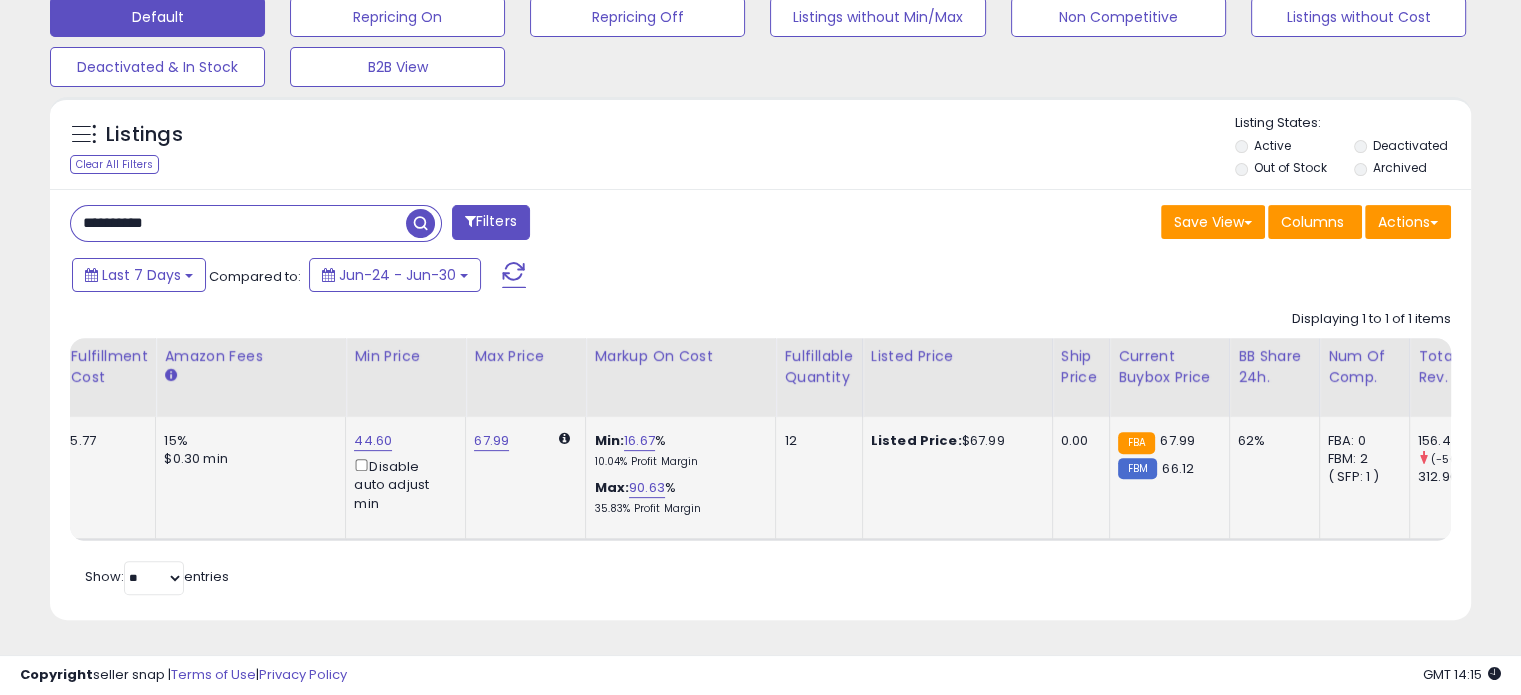 drag, startPoint x: 1168, startPoint y: 476, endPoint x: 1240, endPoint y: 484, distance: 72.443085 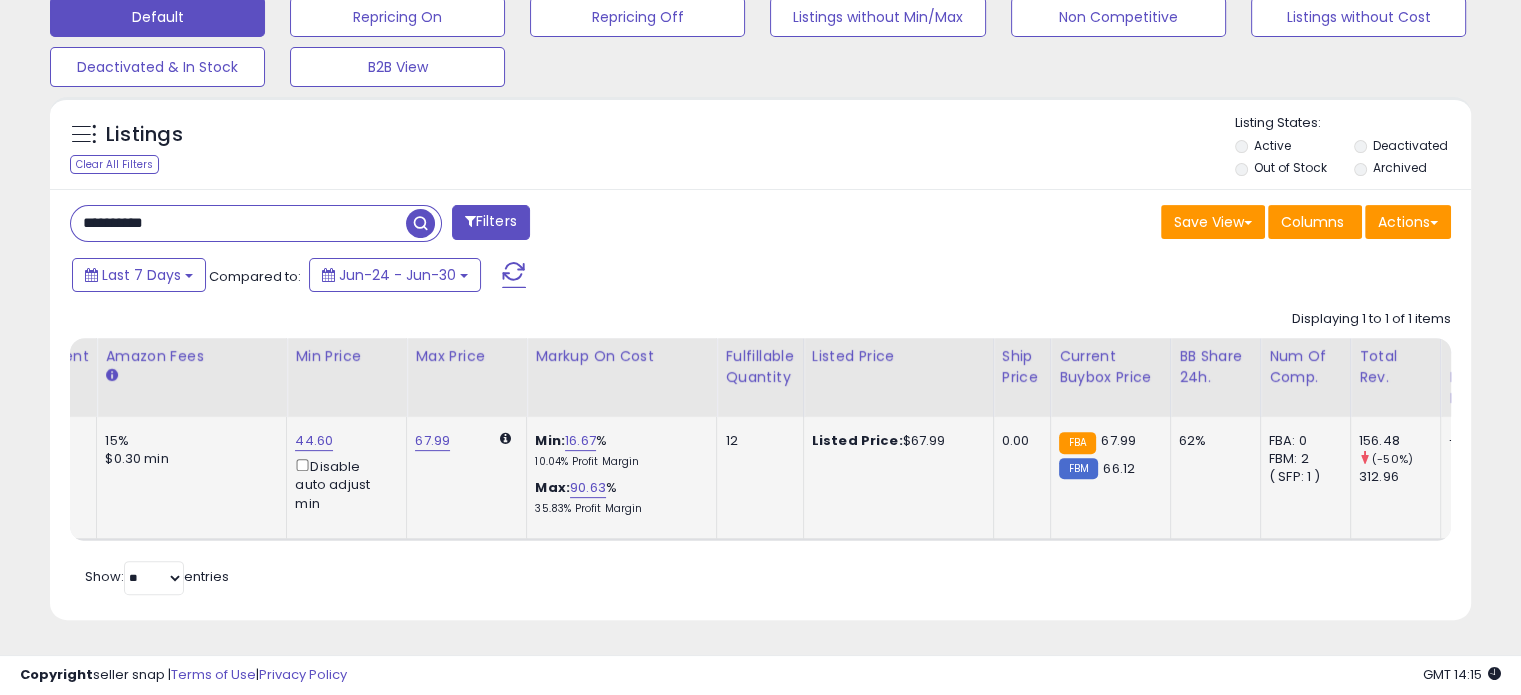 scroll, scrollTop: 0, scrollLeft: 700, axis: horizontal 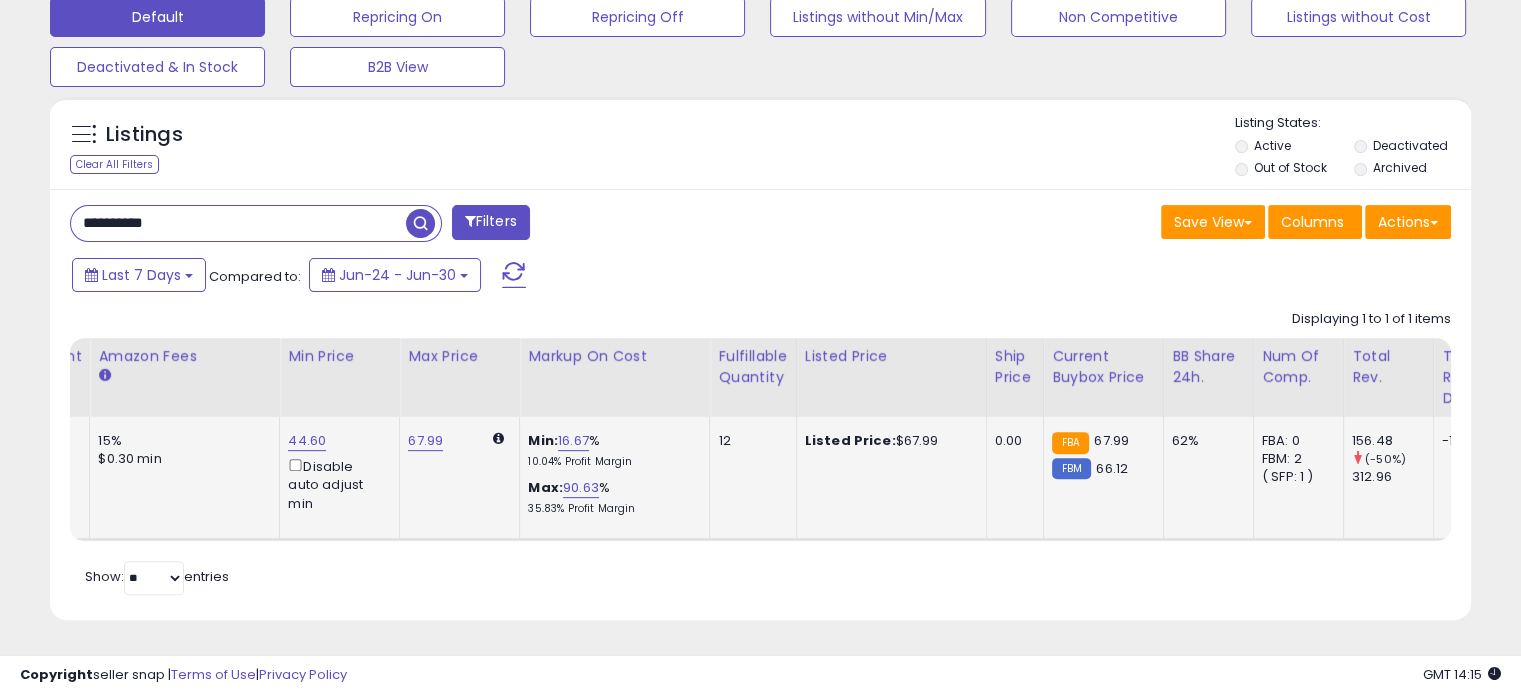 drag, startPoint x: 1199, startPoint y: 502, endPoint x: 1241, endPoint y: 499, distance: 42.107006 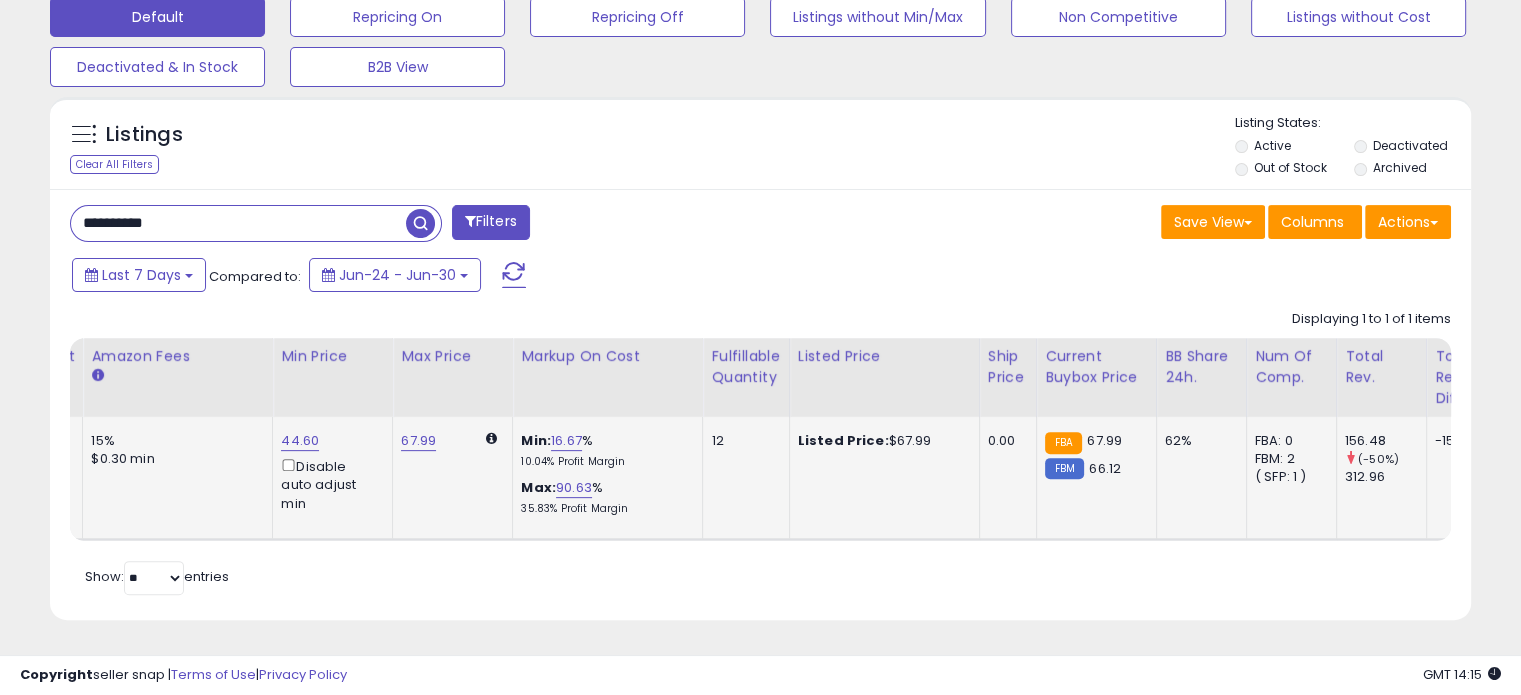 scroll, scrollTop: 0, scrollLeft: 0, axis: both 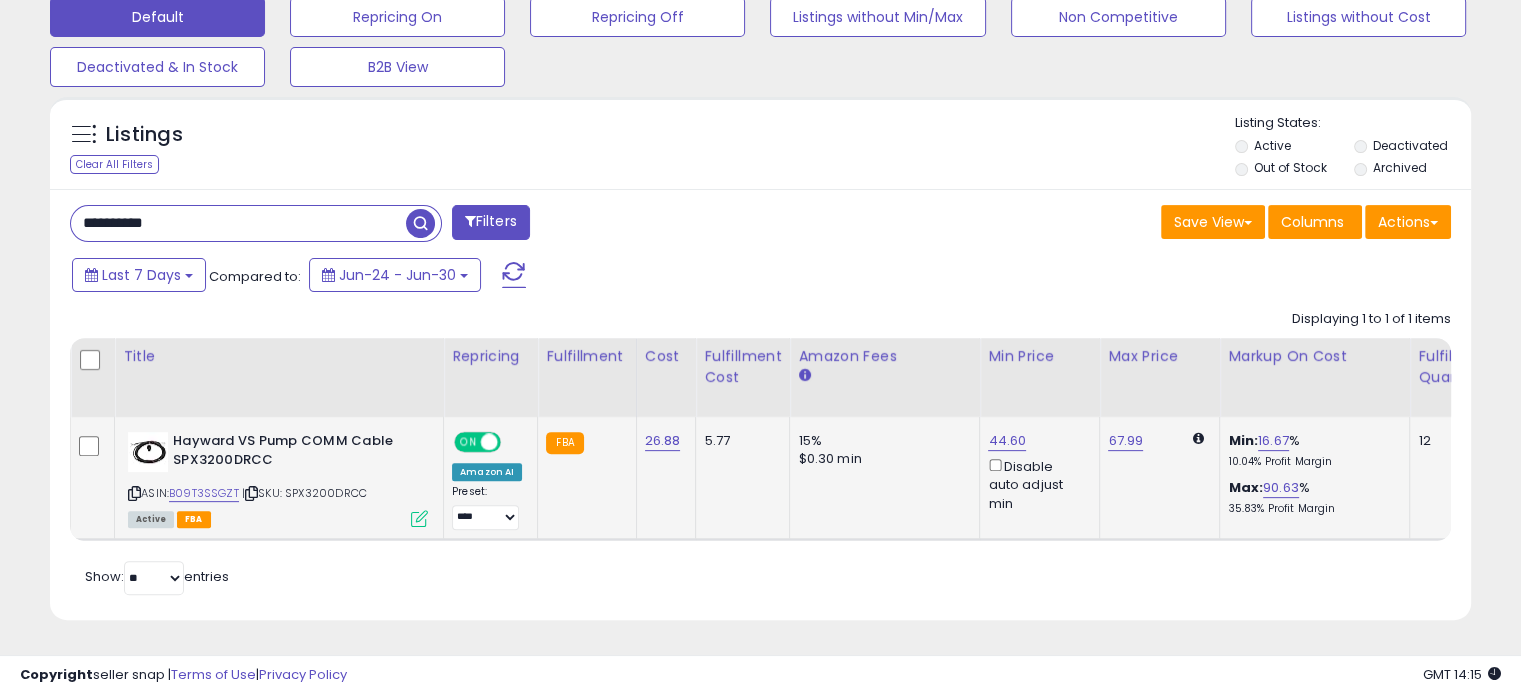 drag, startPoint x: 1212, startPoint y: 498, endPoint x: 830, endPoint y: 512, distance: 382.25647 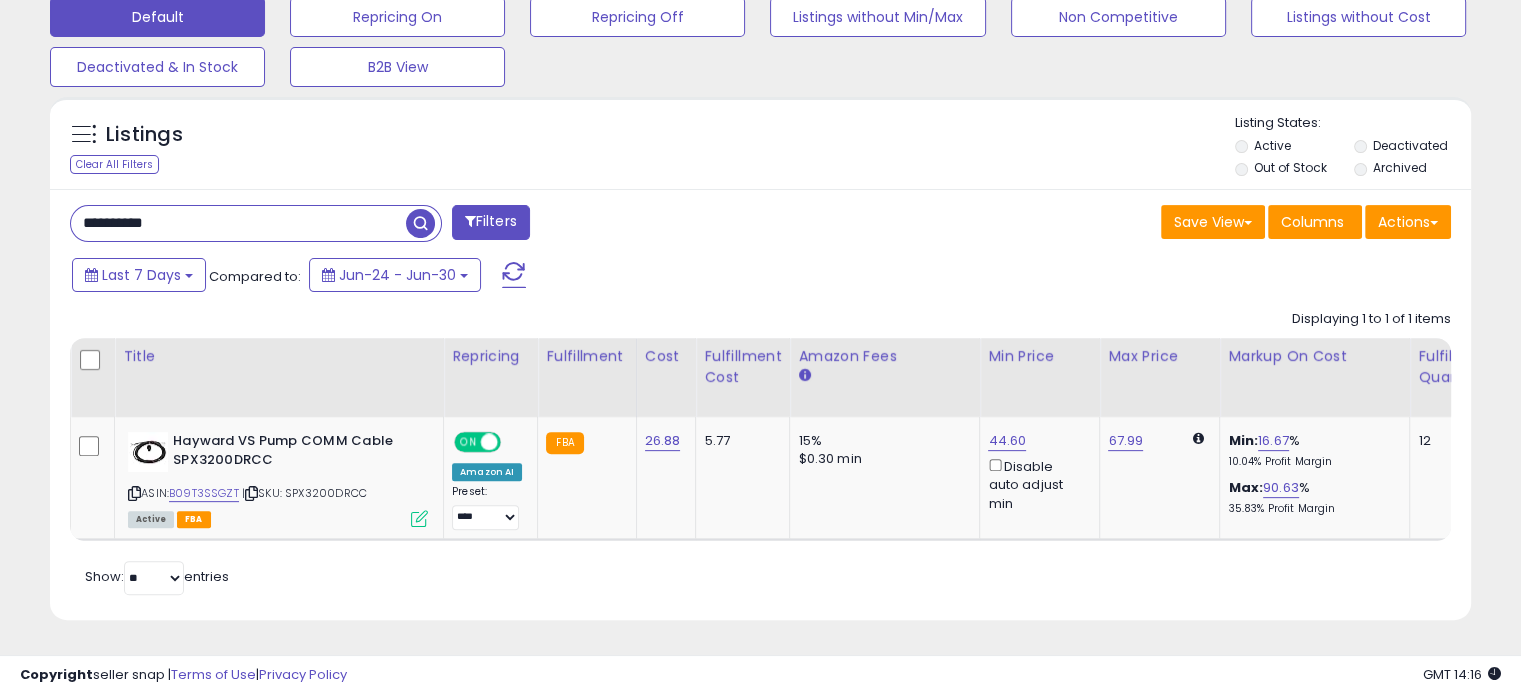 click on "**********" at bounding box center (238, 223) 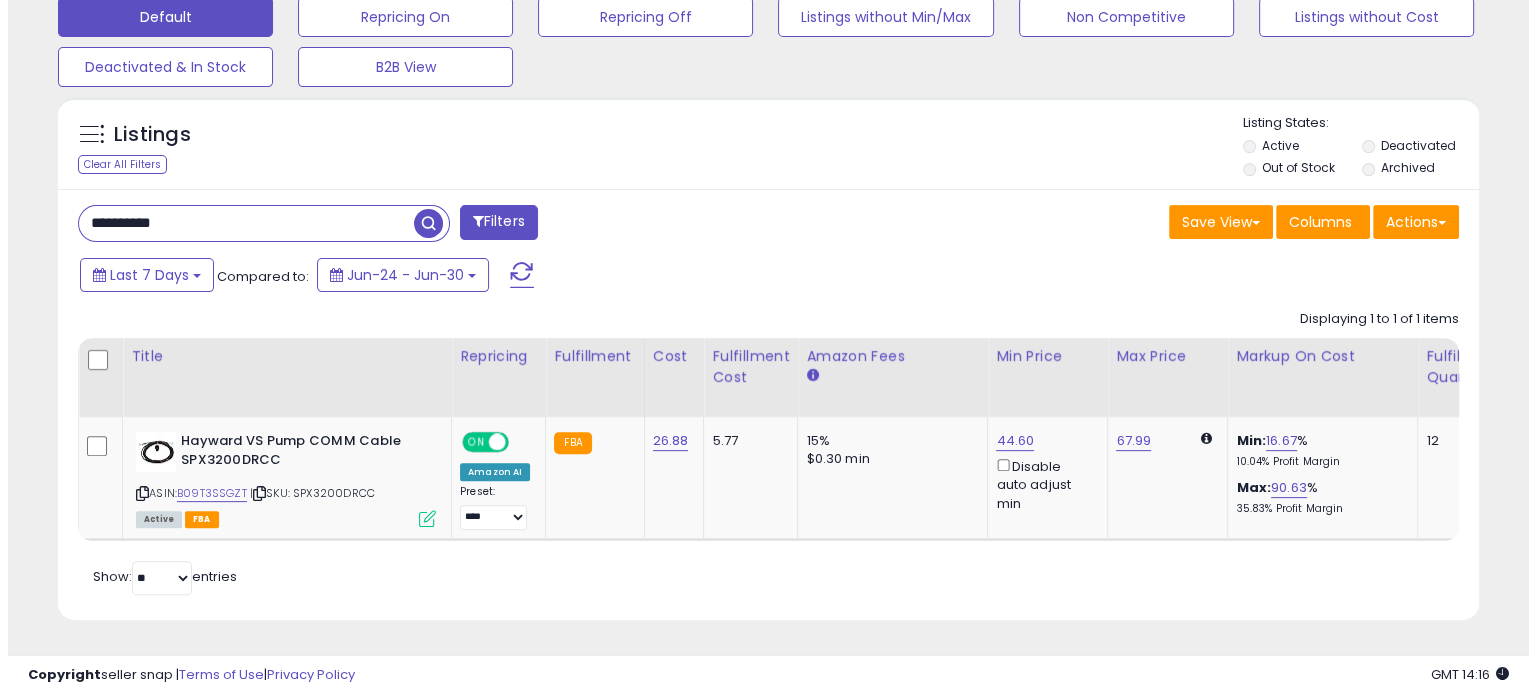 scroll, scrollTop: 524, scrollLeft: 0, axis: vertical 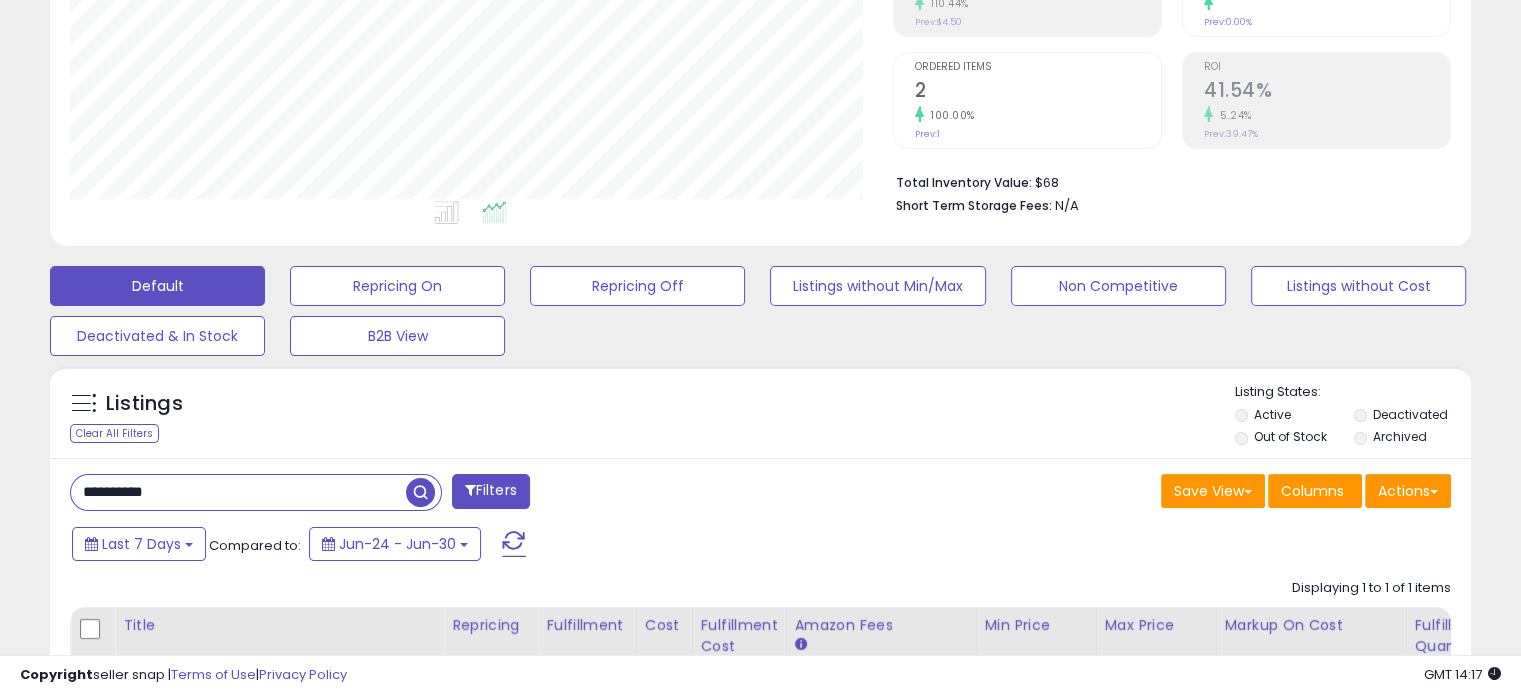 click on "**********" at bounding box center [238, 492] 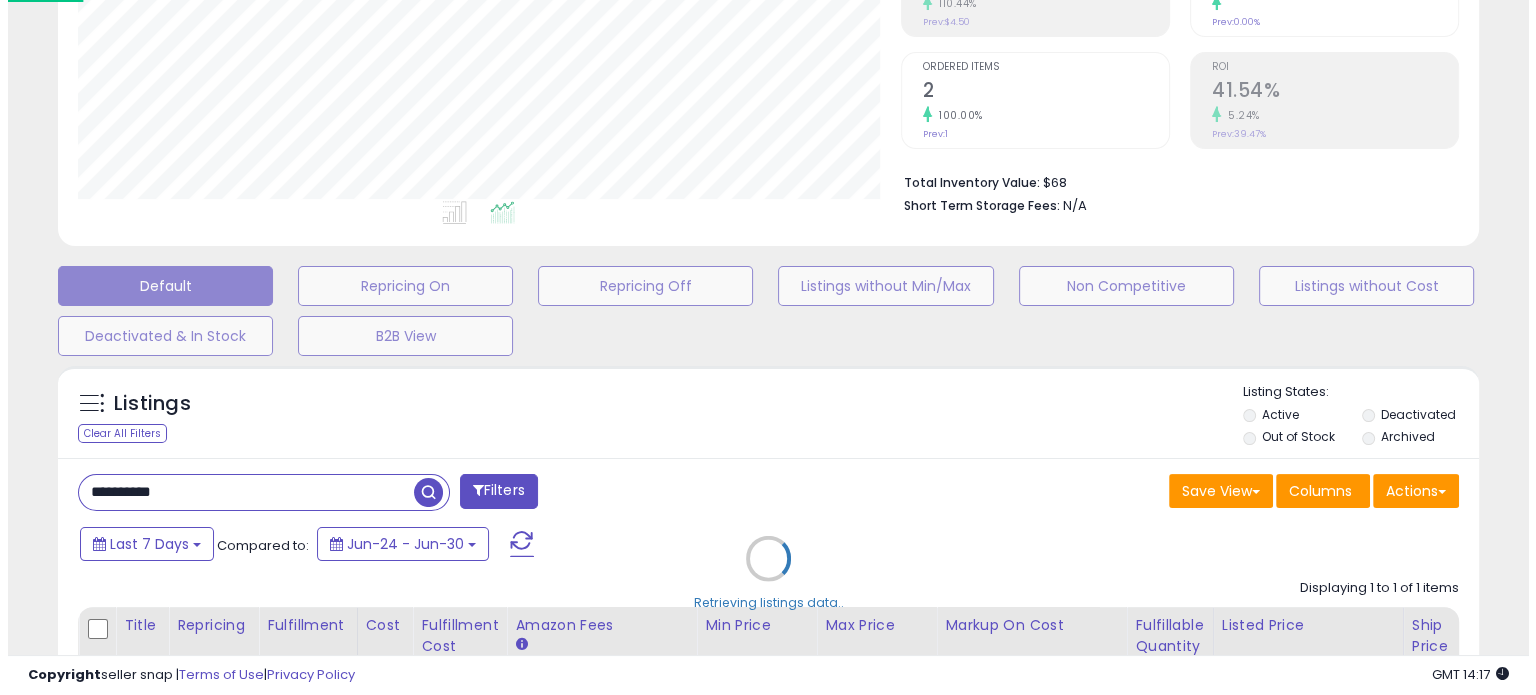 scroll, scrollTop: 999589, scrollLeft: 999168, axis: both 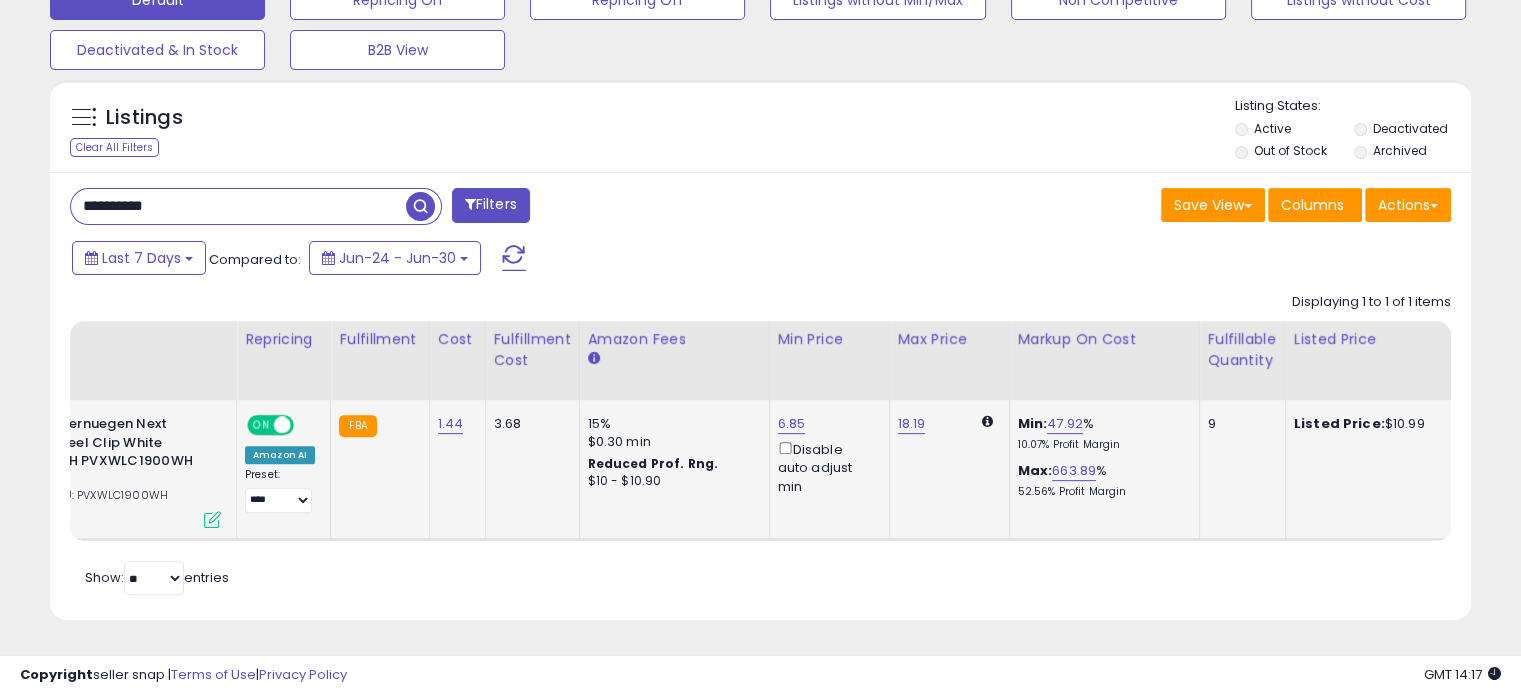drag, startPoint x: 935, startPoint y: 504, endPoint x: 1055, endPoint y: 507, distance: 120.03749 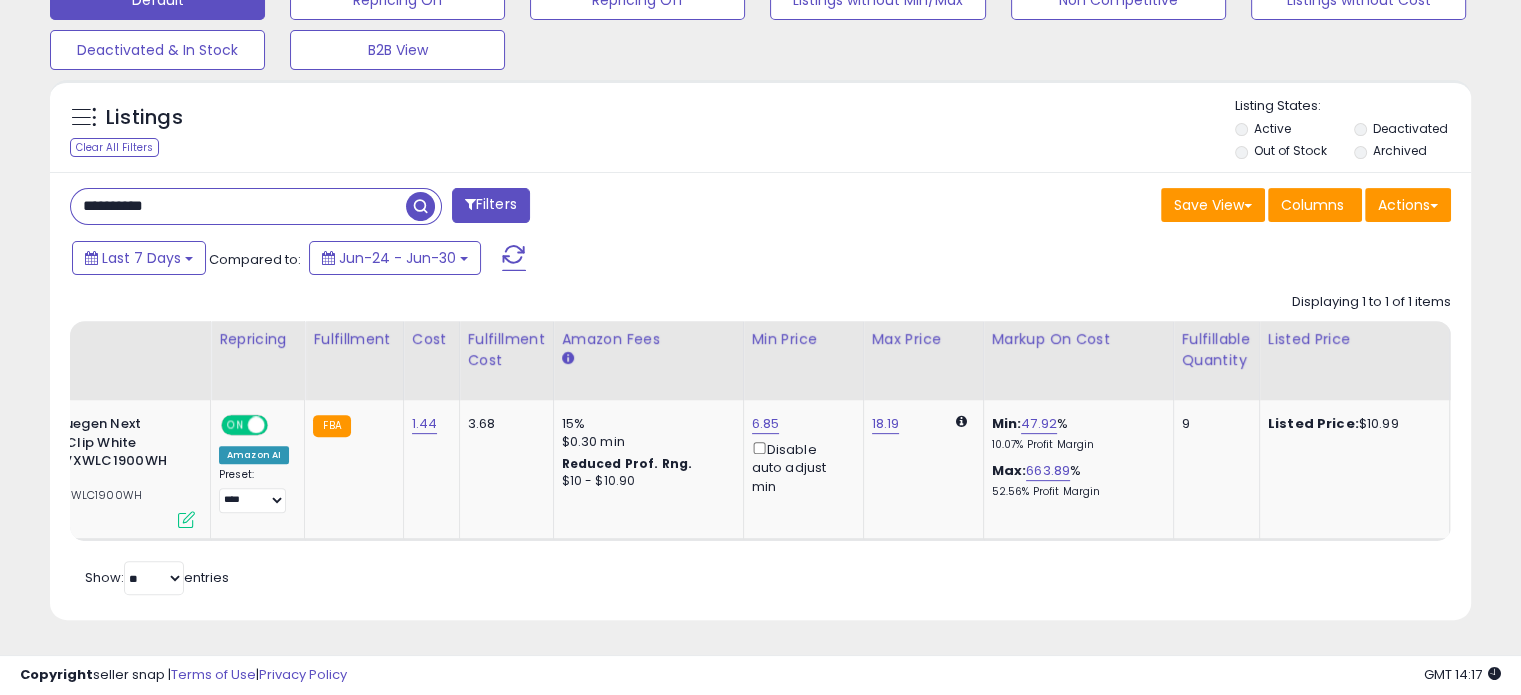 scroll, scrollTop: 0, scrollLeft: 244, axis: horizontal 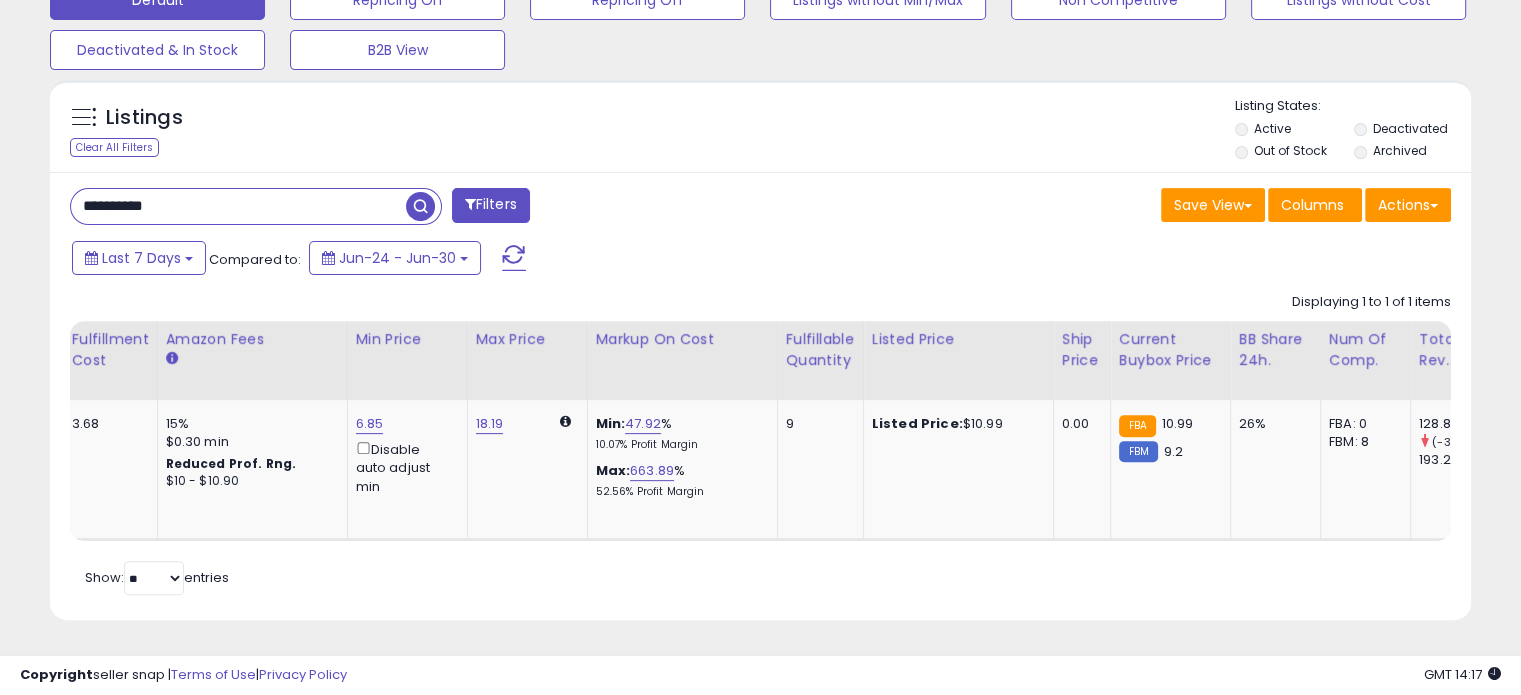drag, startPoint x: 1104, startPoint y: 523, endPoint x: 1208, endPoint y: 535, distance: 104.69002 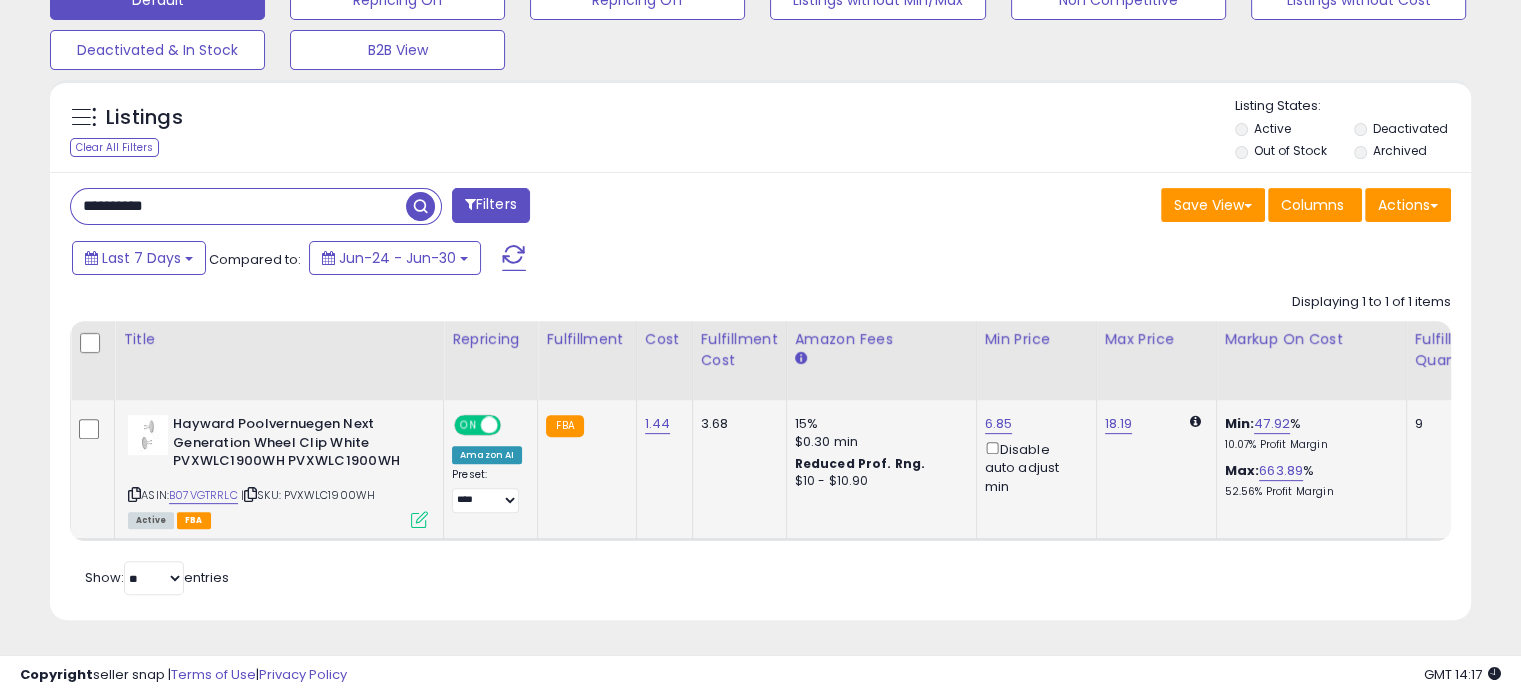 drag, startPoint x: 1236, startPoint y: 505, endPoint x: 832, endPoint y: 503, distance: 404.00494 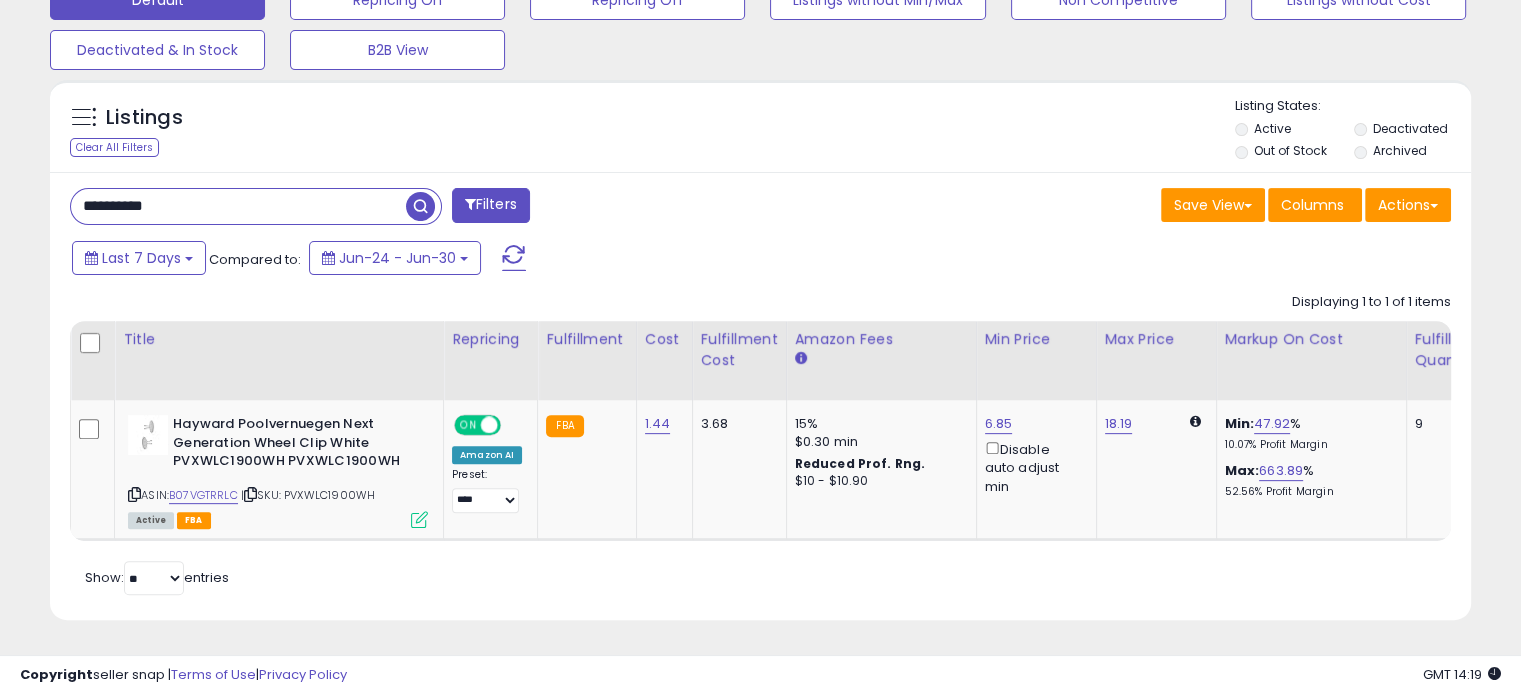 click on "**********" at bounding box center [238, 206] 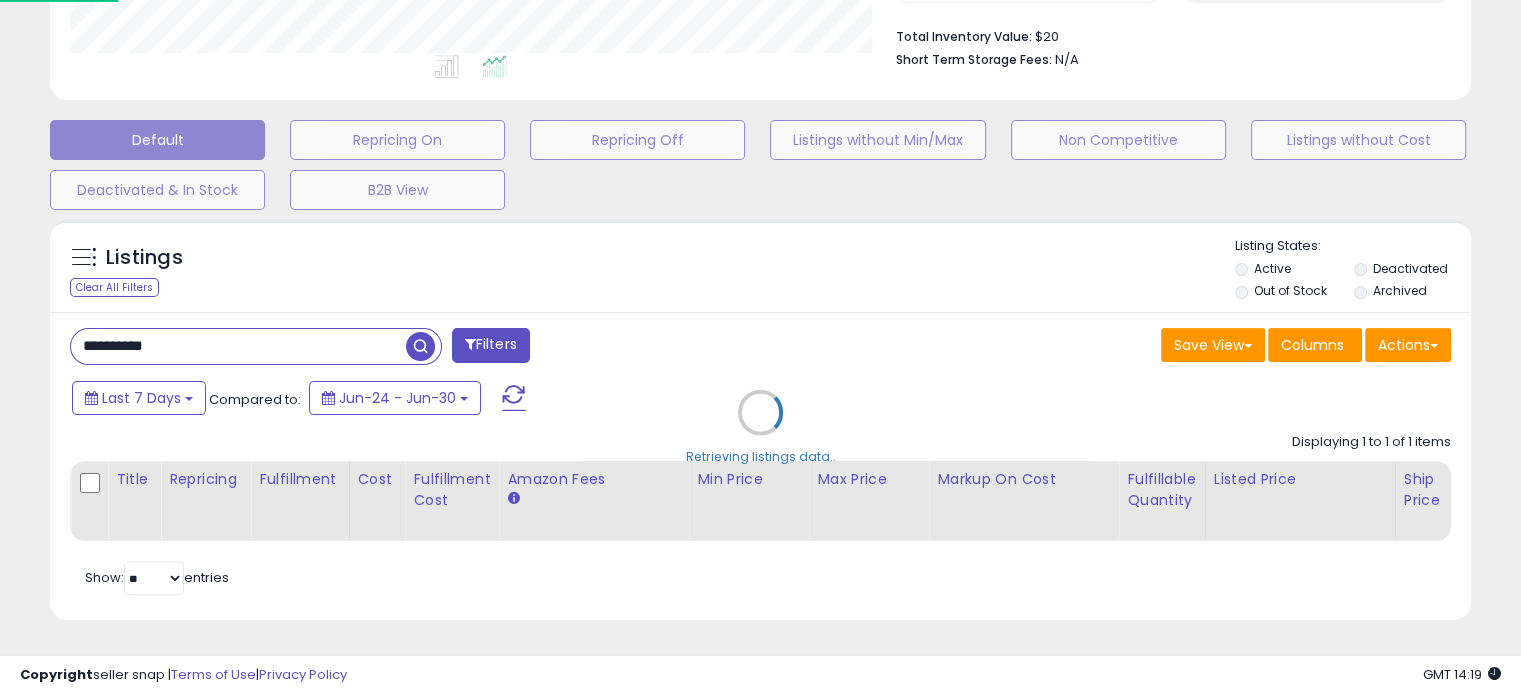 scroll, scrollTop: 999589, scrollLeft: 999168, axis: both 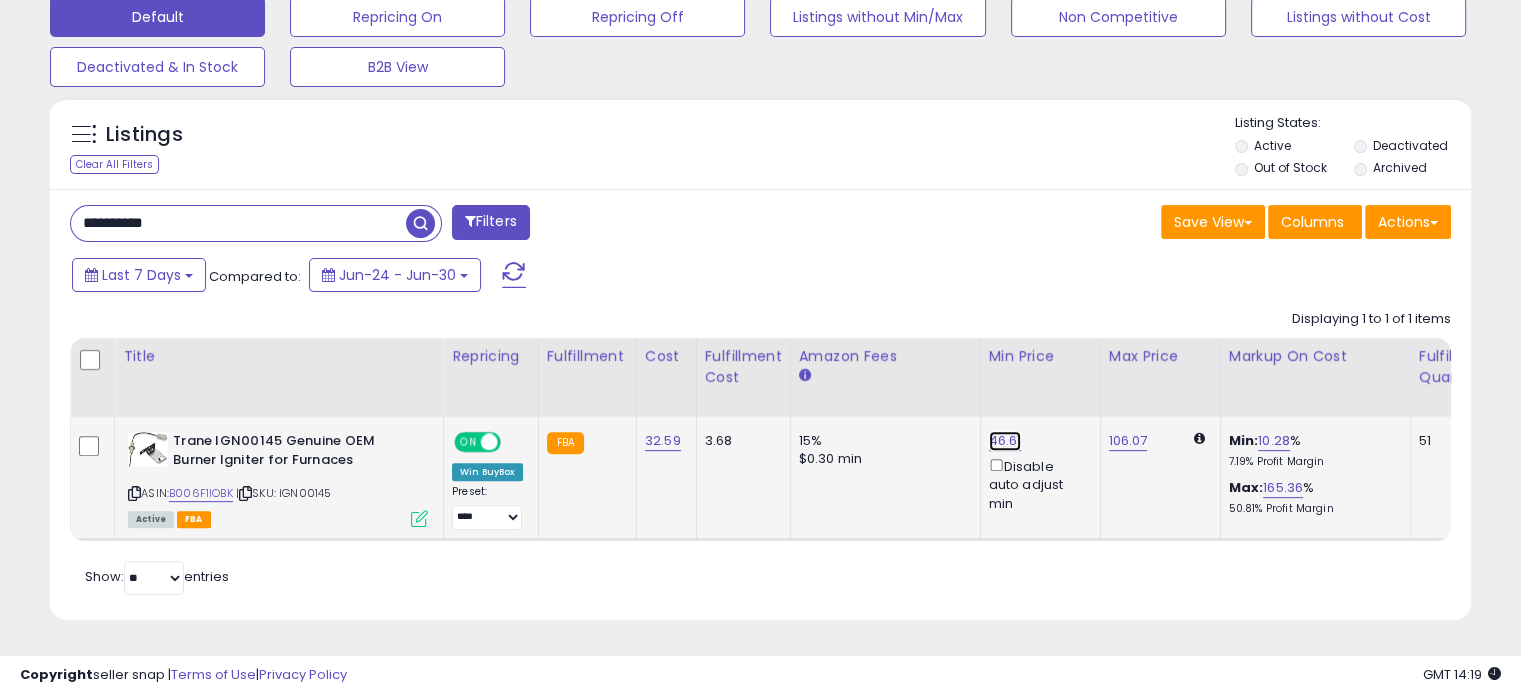 click on "46.61" at bounding box center (1005, 441) 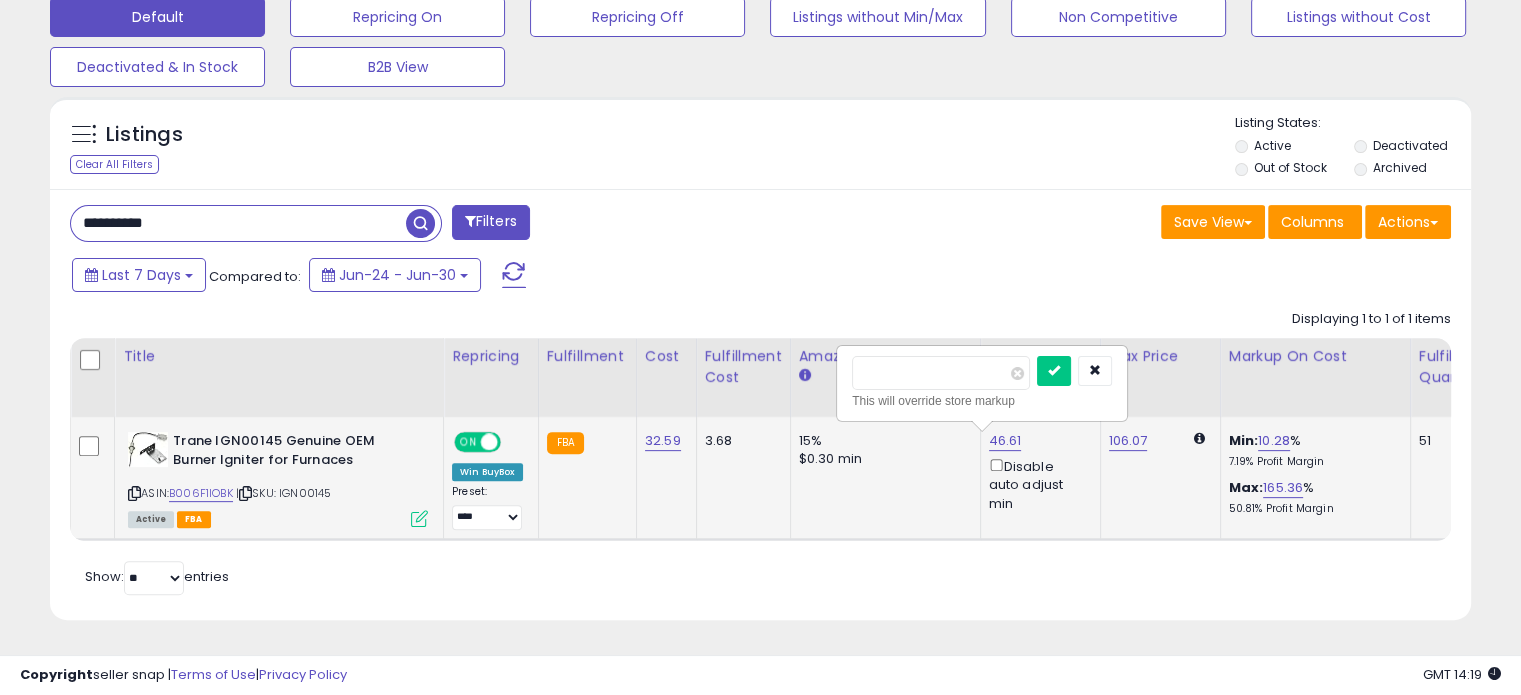 click on "*****" at bounding box center [941, 373] 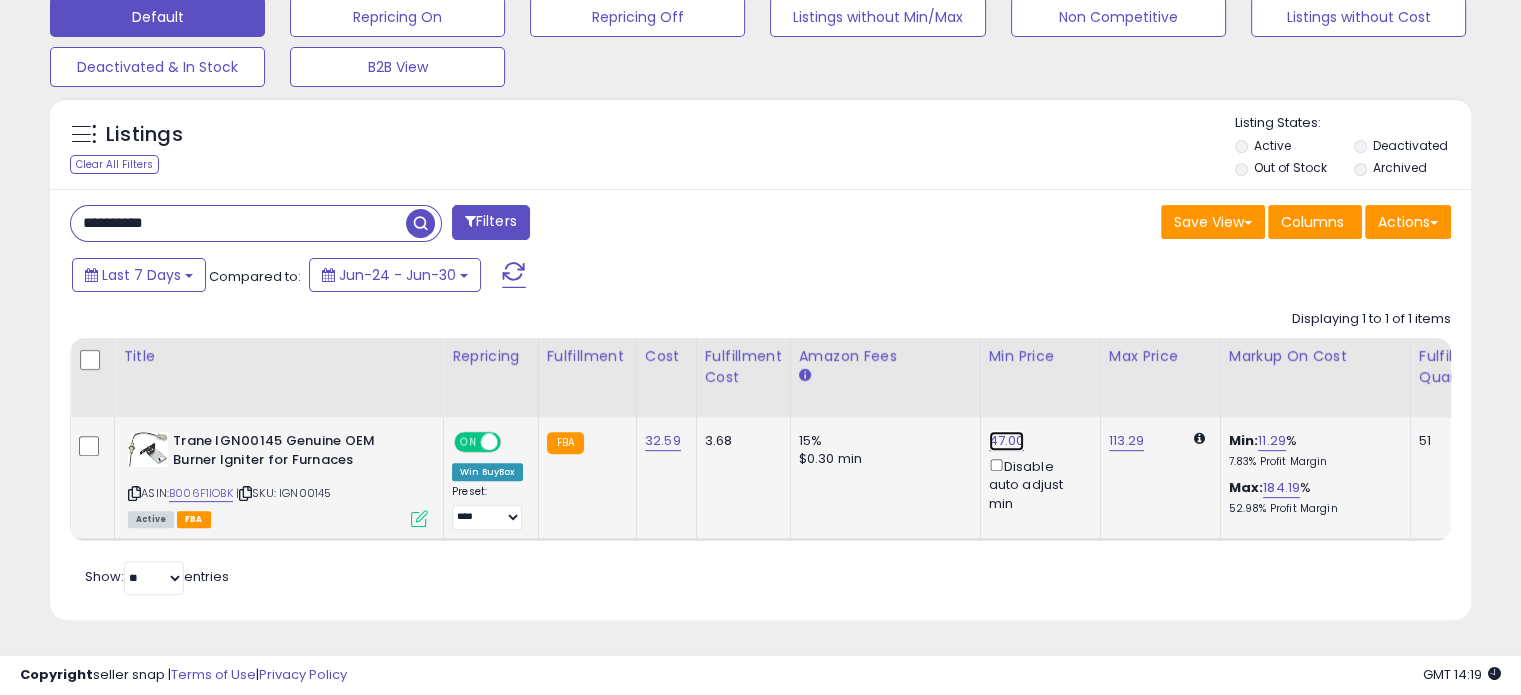click on "47.00" at bounding box center [1007, 441] 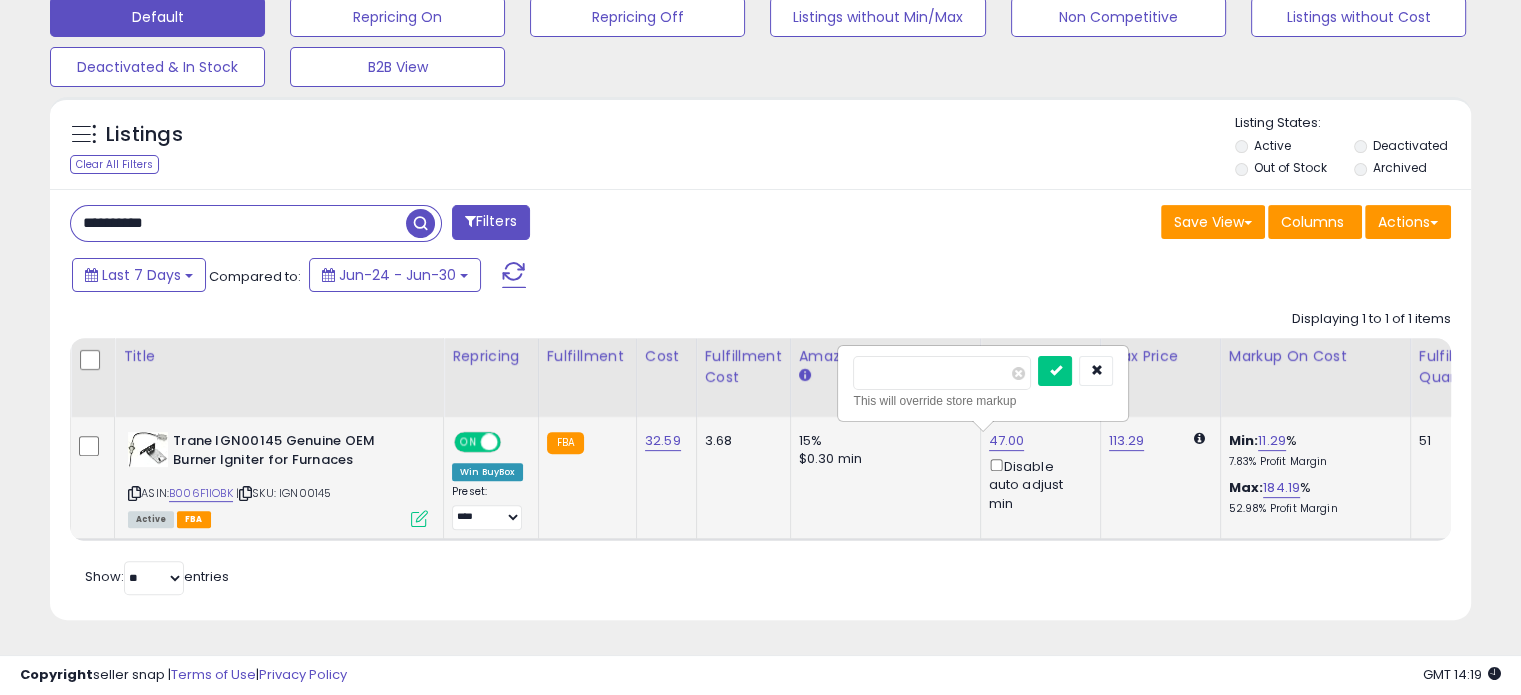 click on "*****" at bounding box center [942, 373] 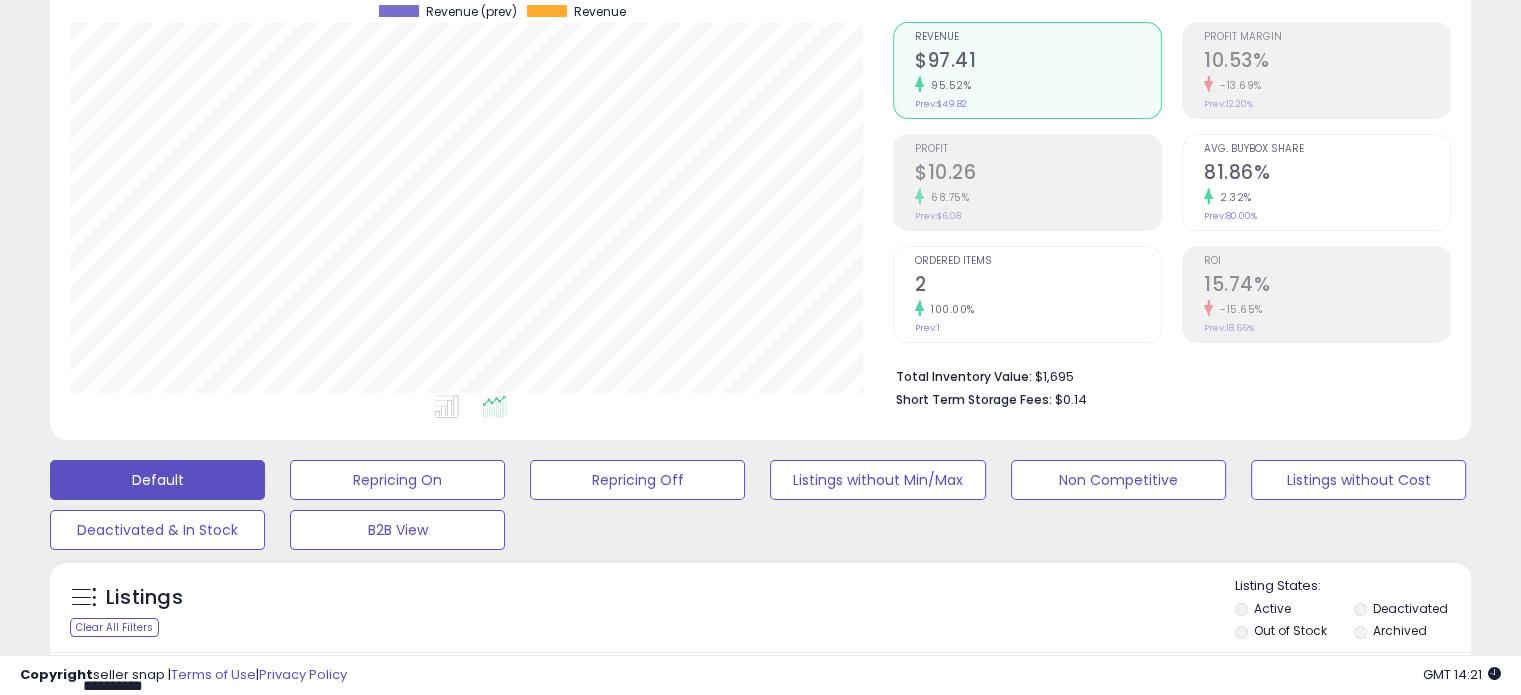 scroll, scrollTop: 400, scrollLeft: 0, axis: vertical 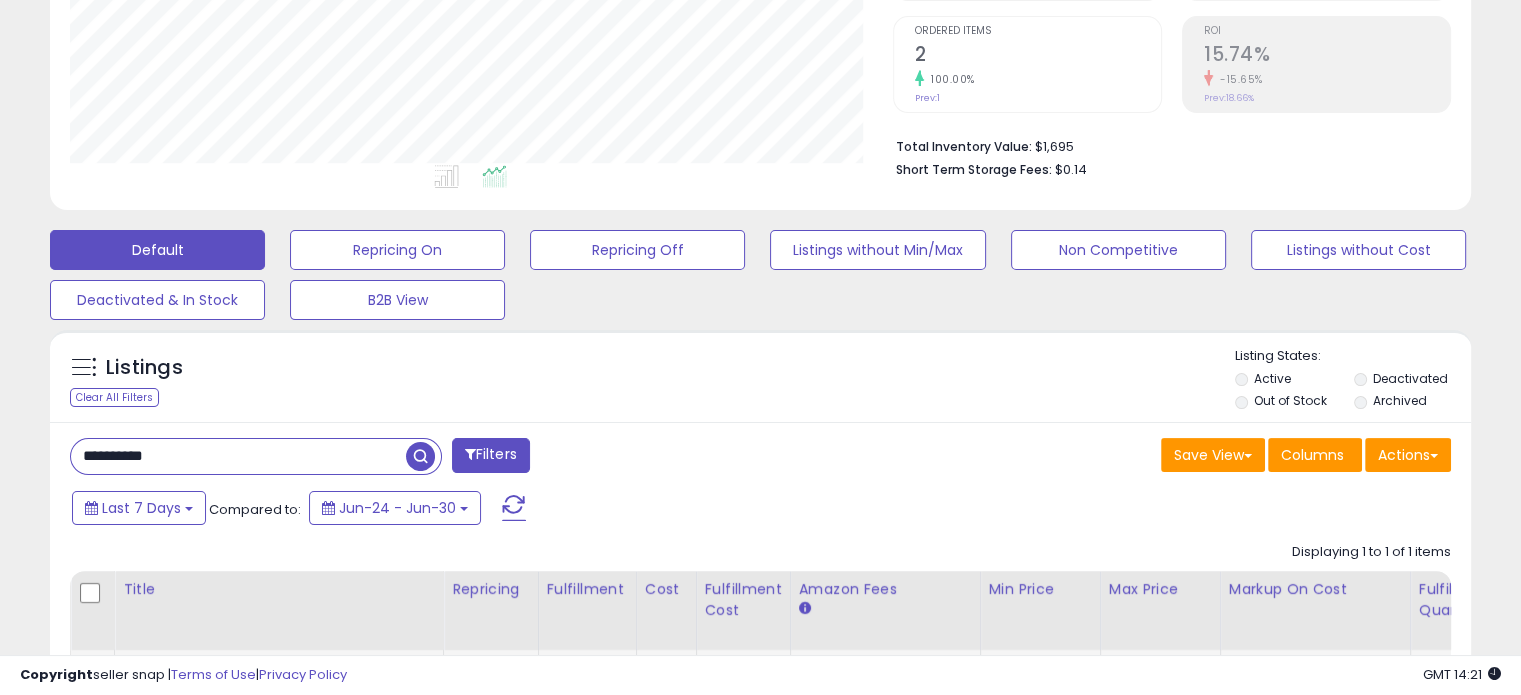 click on "**********" at bounding box center (238, 456) 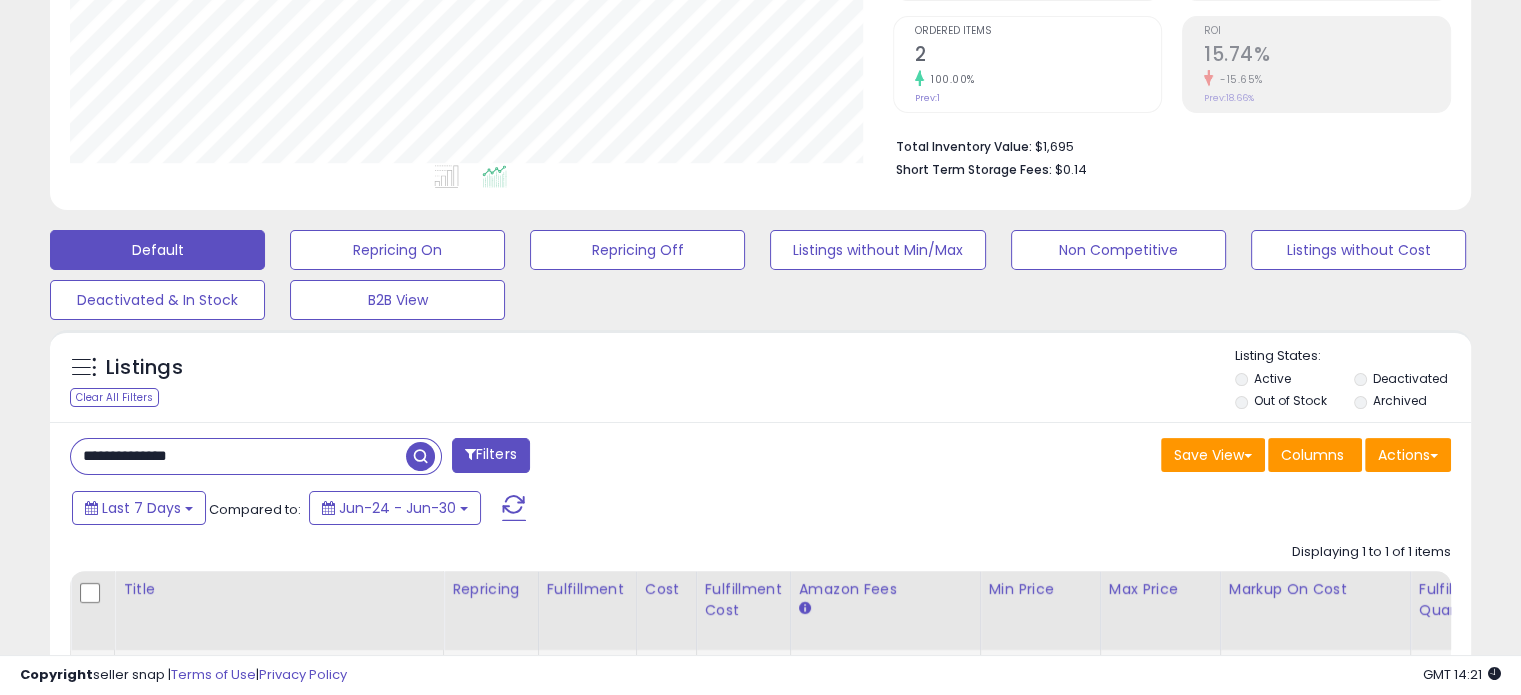 click on "**********" at bounding box center (238, 456) 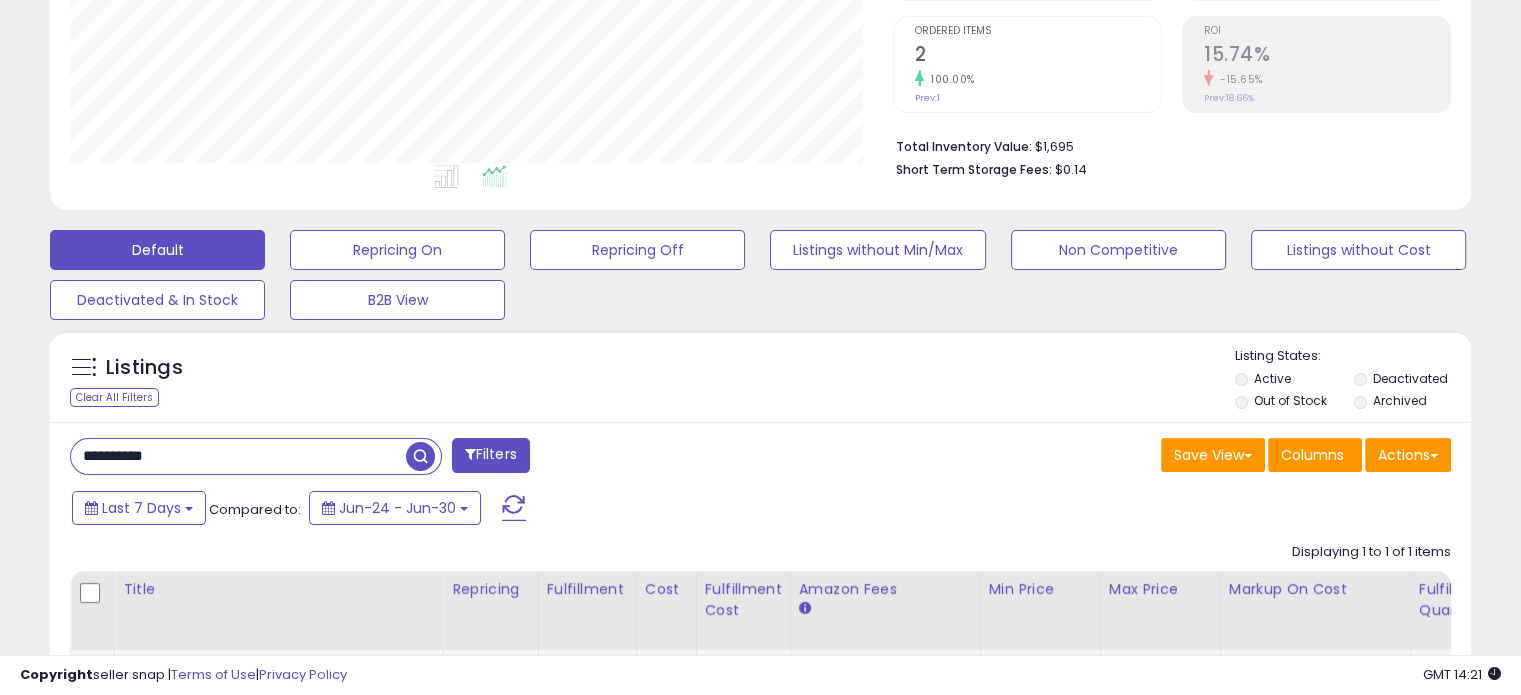 click at bounding box center (420, 456) 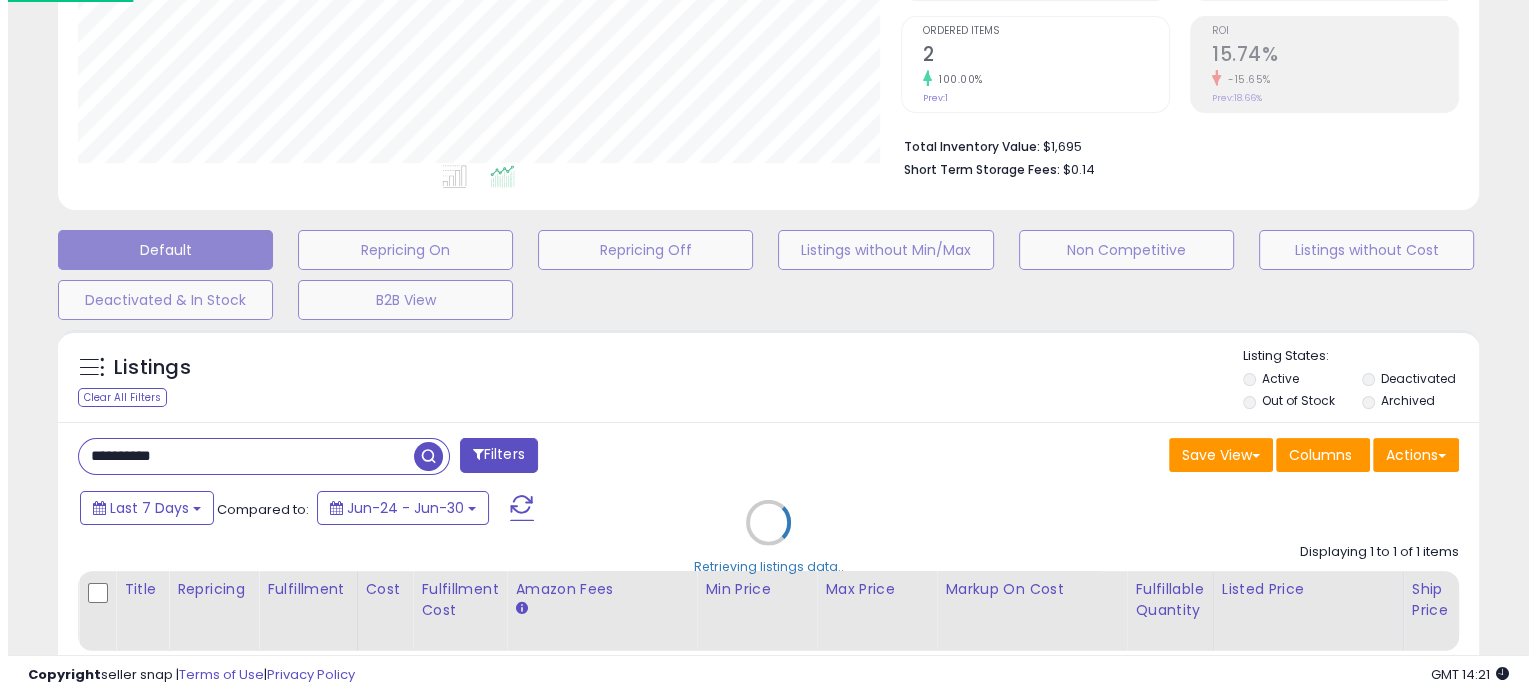 scroll, scrollTop: 999589, scrollLeft: 999168, axis: both 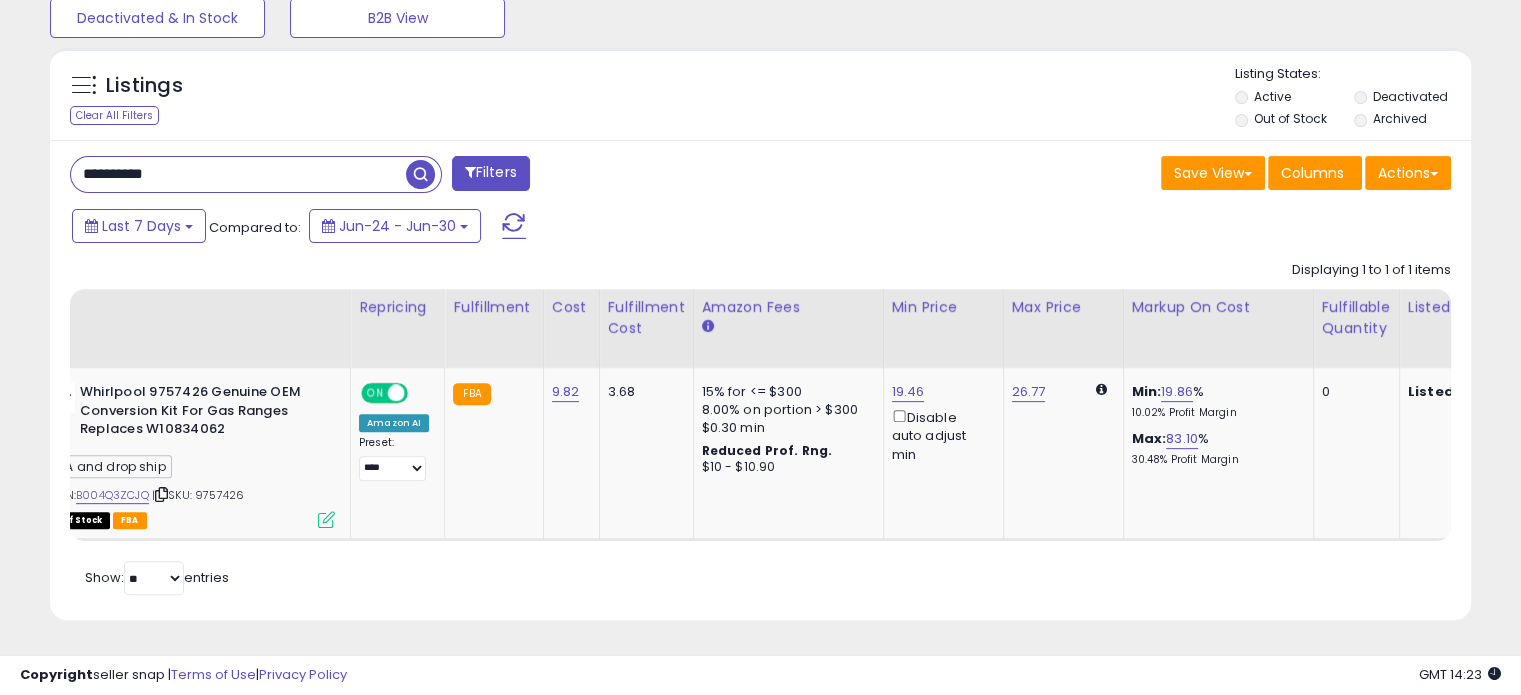 click on "**********" at bounding box center (238, 174) 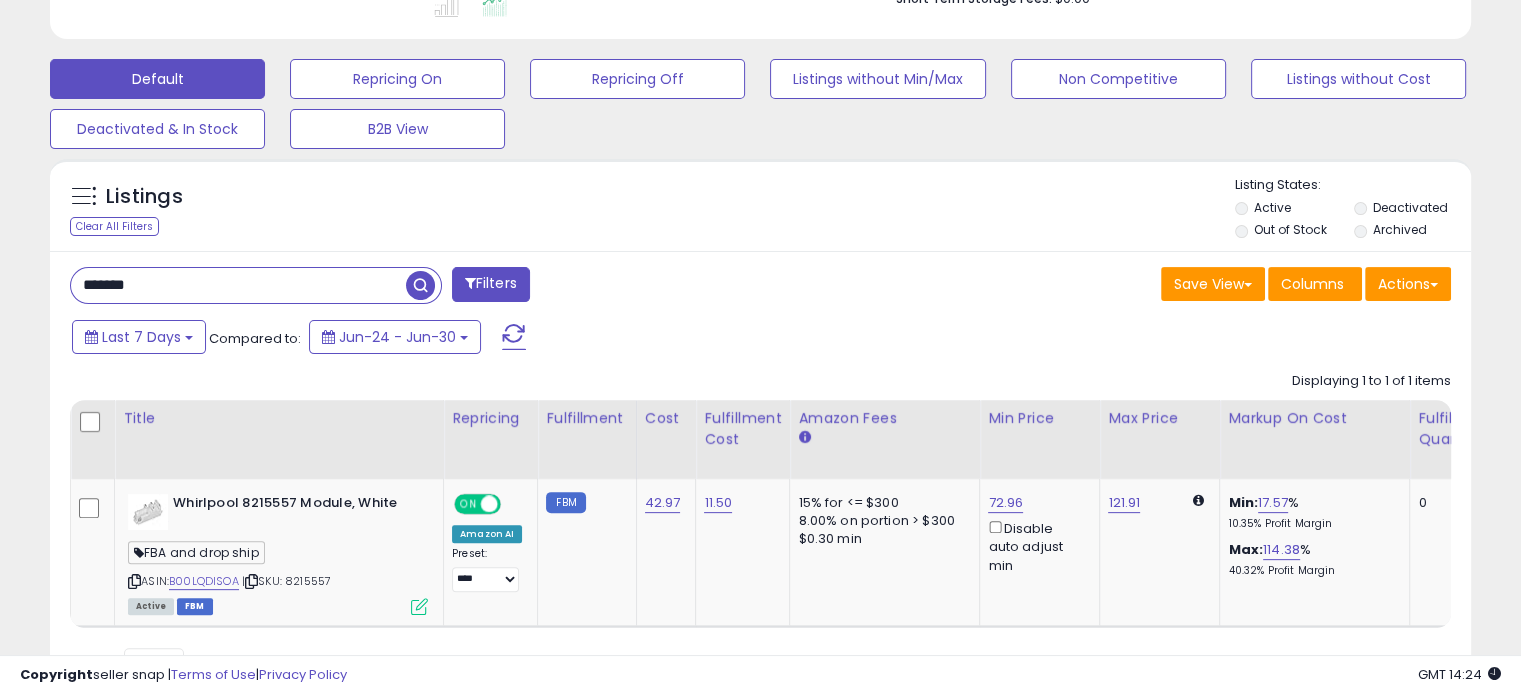 click on "*******" at bounding box center (238, 285) 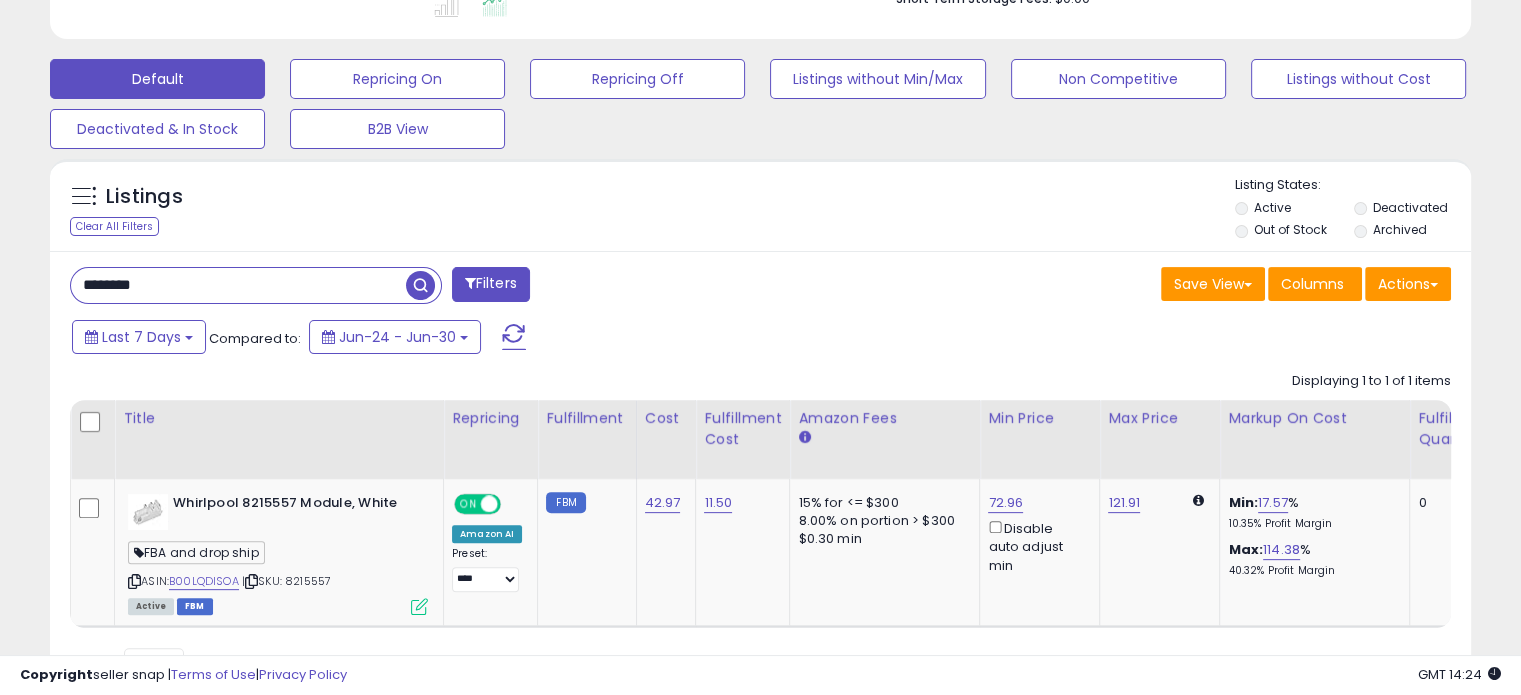 type on "********" 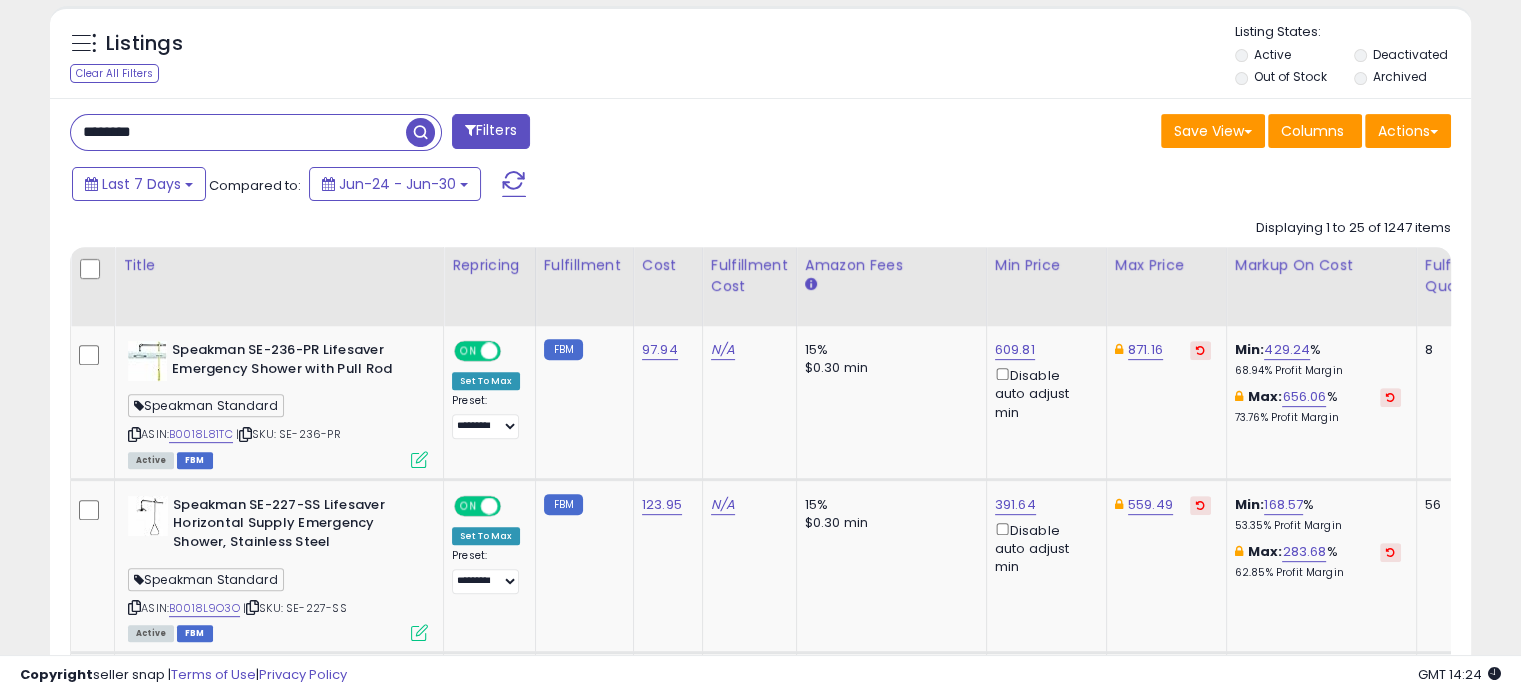 click on "Filters" at bounding box center [491, 131] 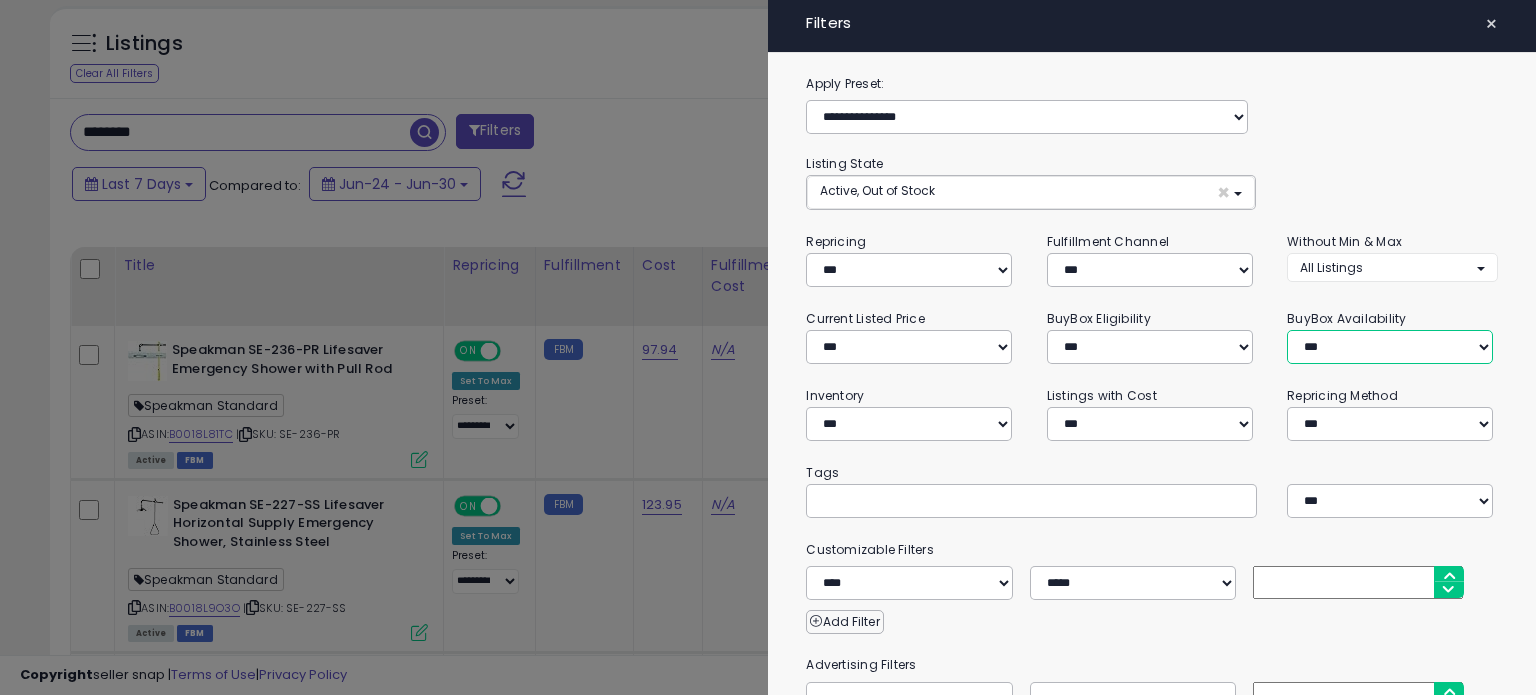 click on "**********" at bounding box center (1390, 347) 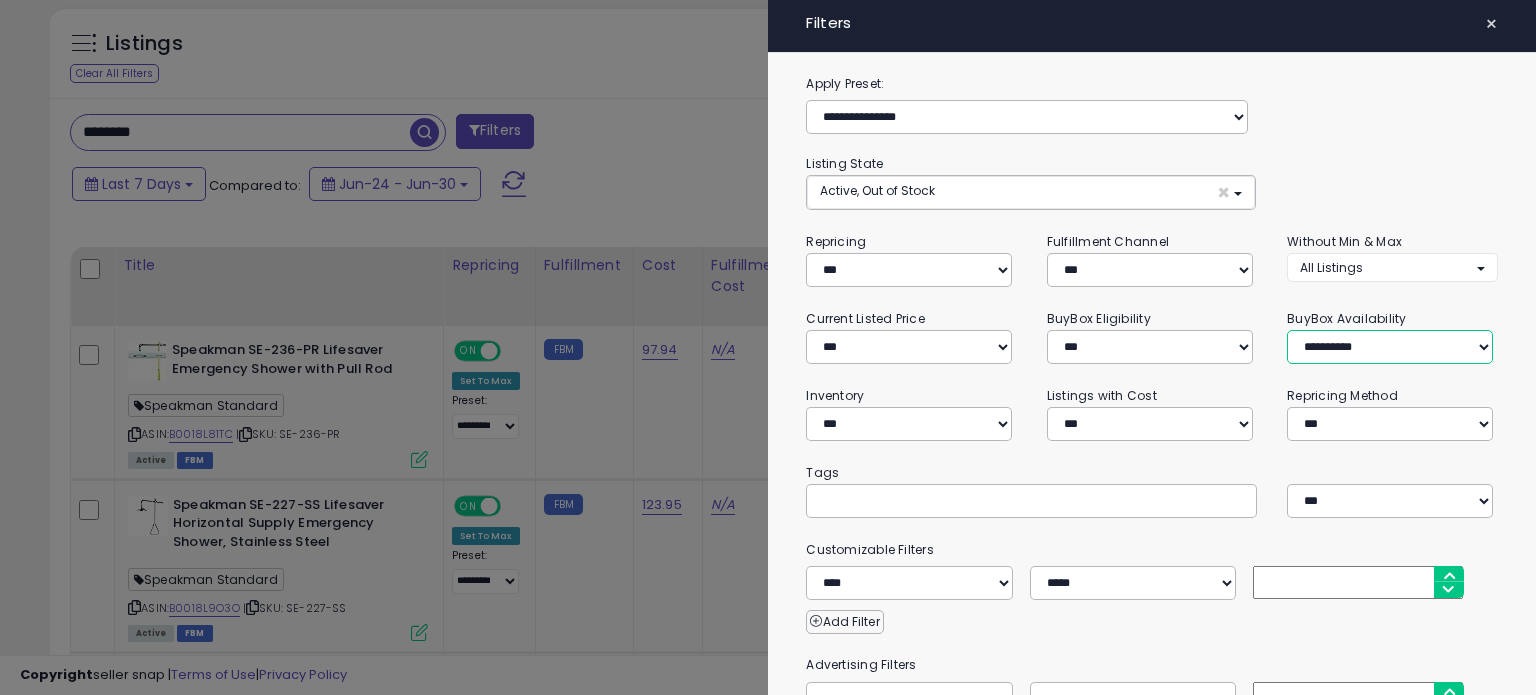 click on "**********" at bounding box center (1390, 347) 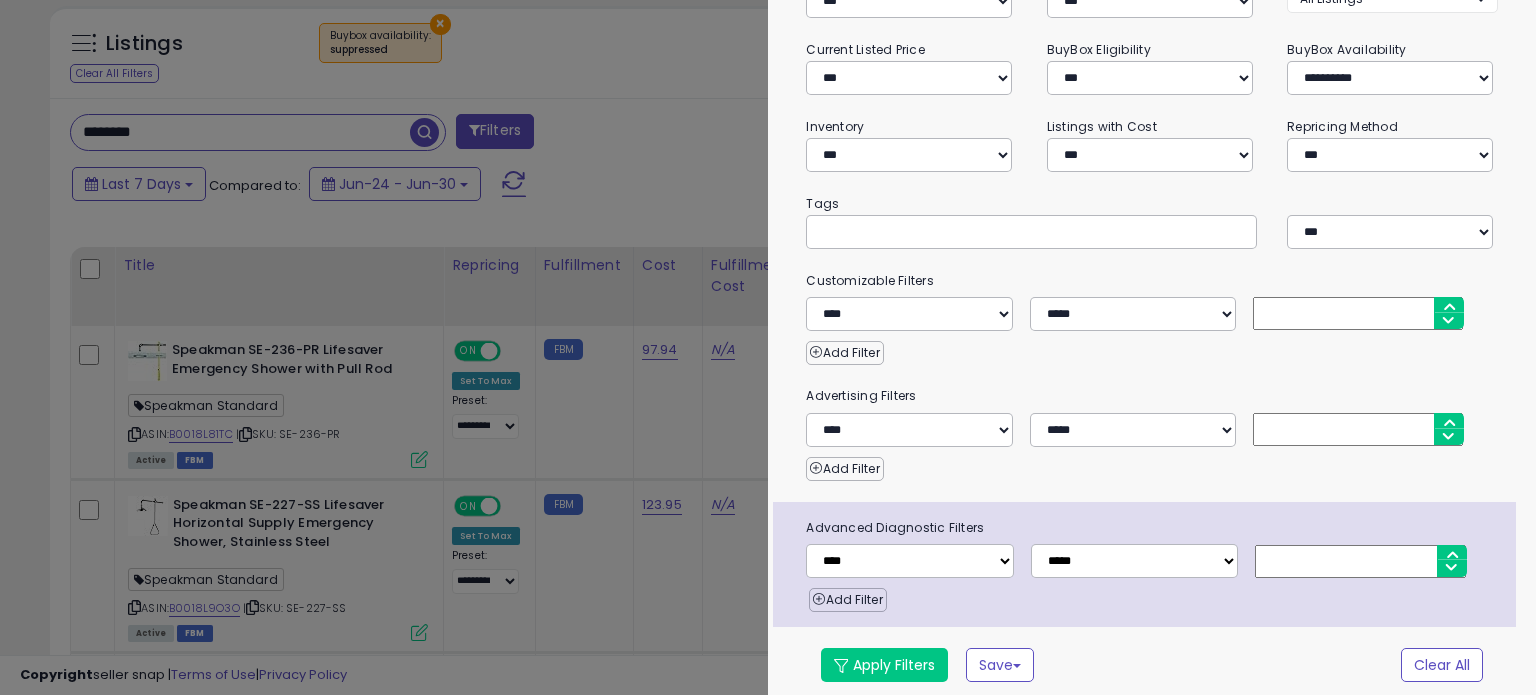 click on "**********" at bounding box center [1152, 253] 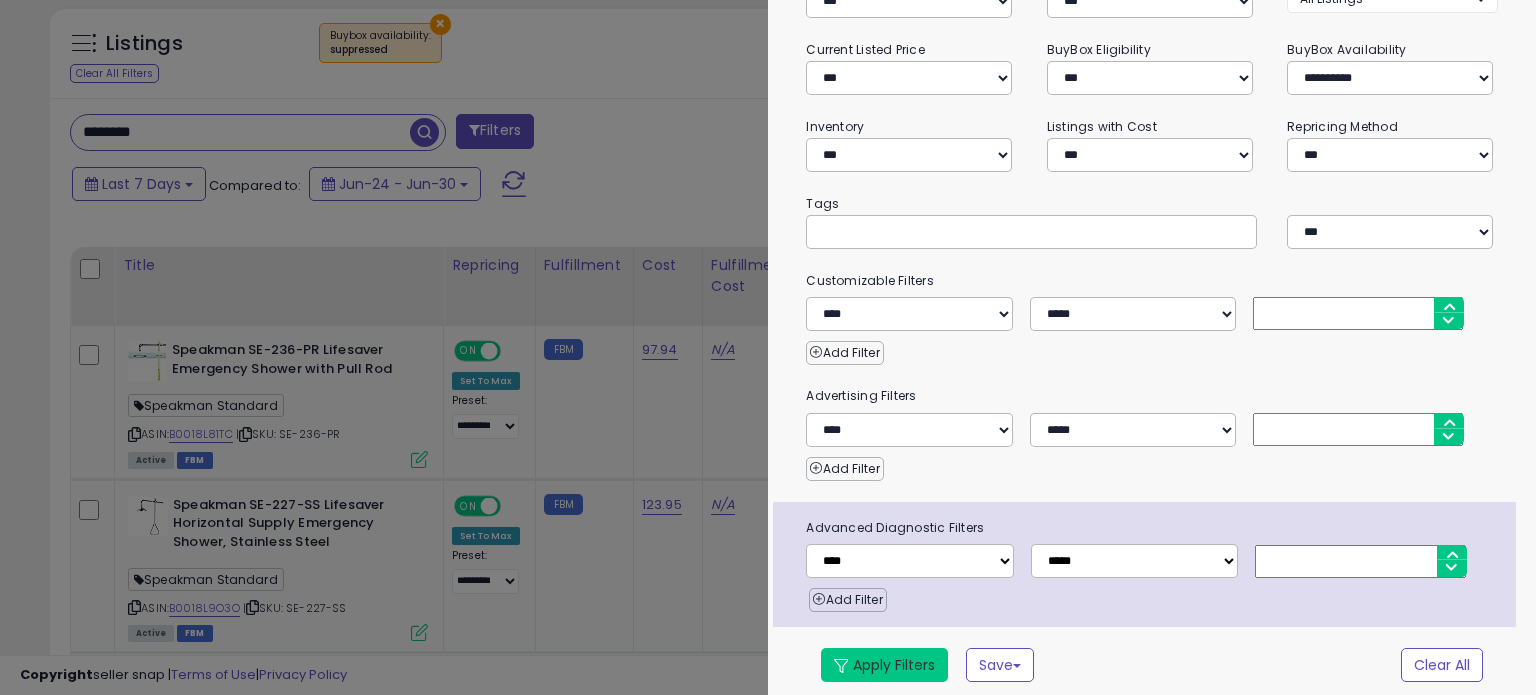 click on "Apply Filters" at bounding box center [884, 665] 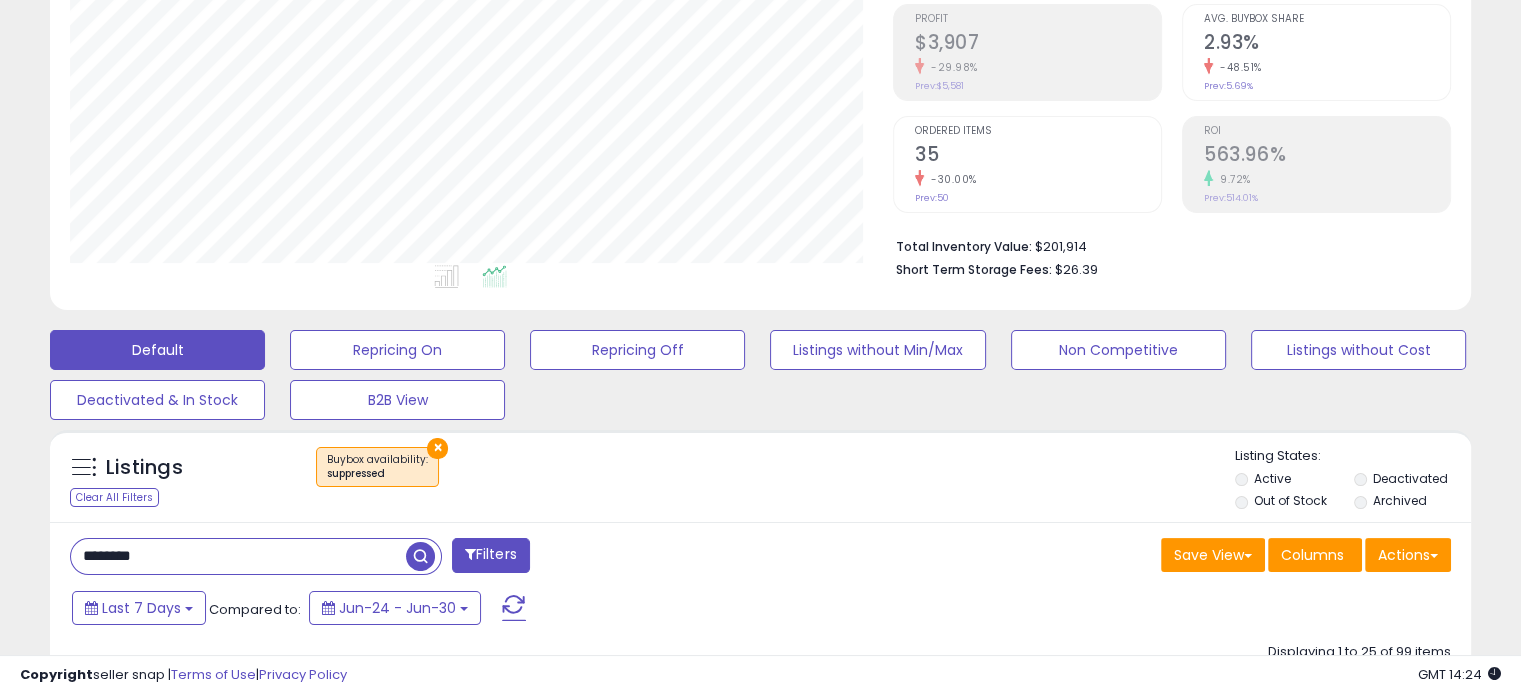 click on "×" at bounding box center [437, 448] 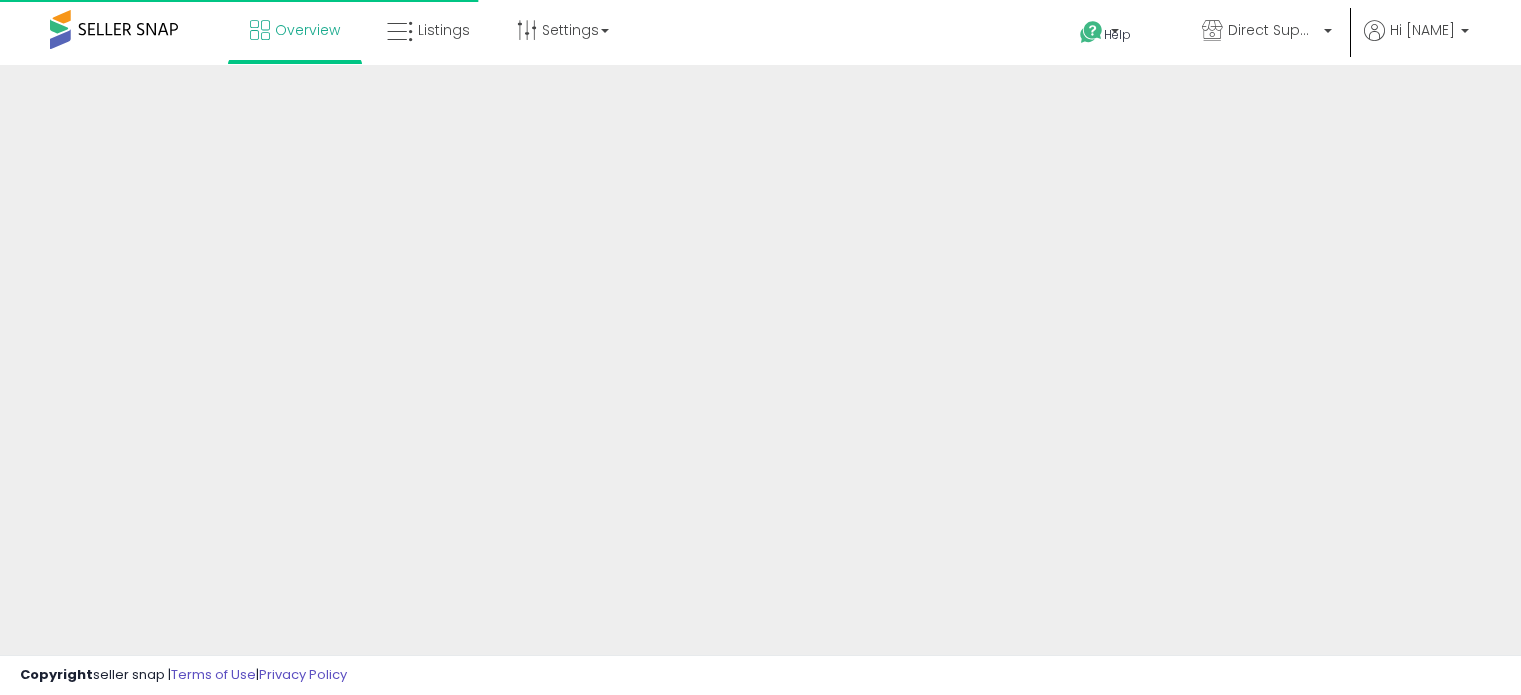 scroll, scrollTop: 0, scrollLeft: 0, axis: both 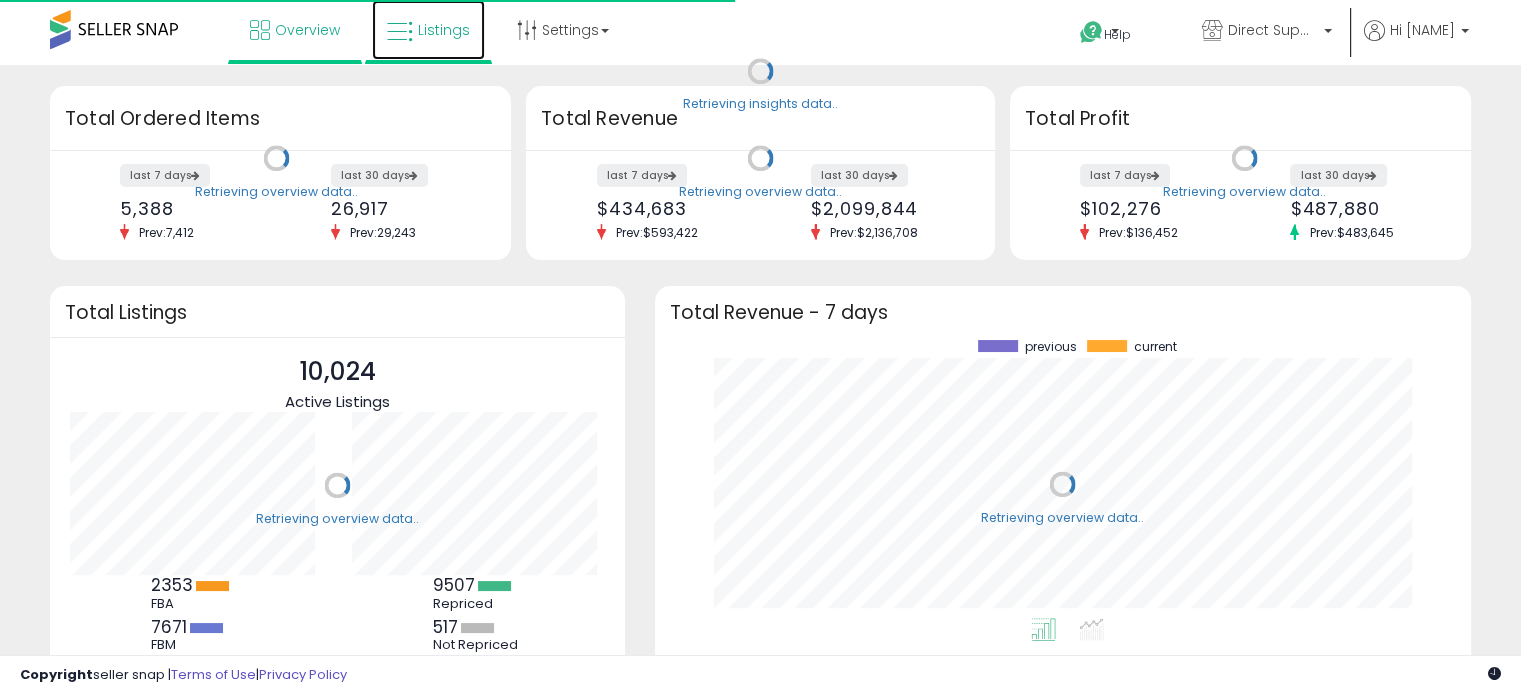 click on "Listings" at bounding box center [428, 30] 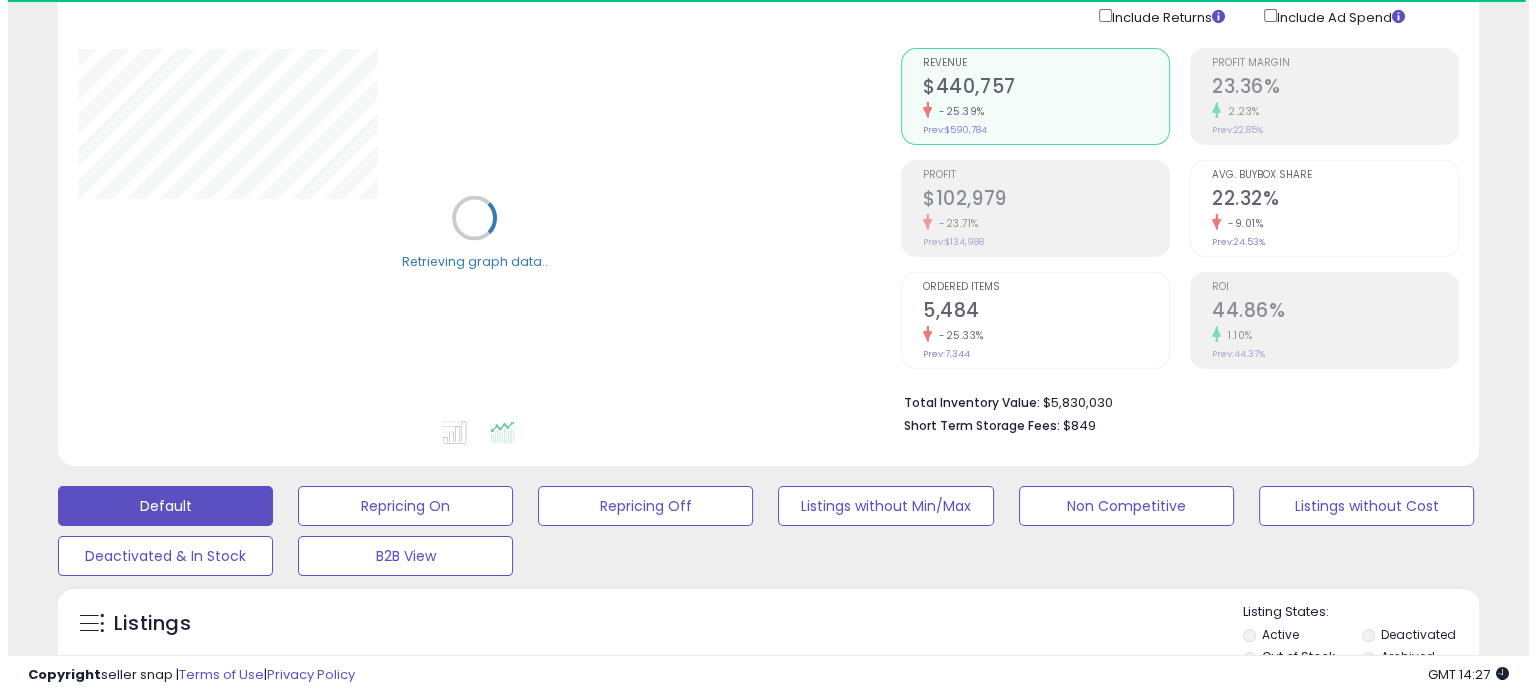 scroll, scrollTop: 400, scrollLeft: 0, axis: vertical 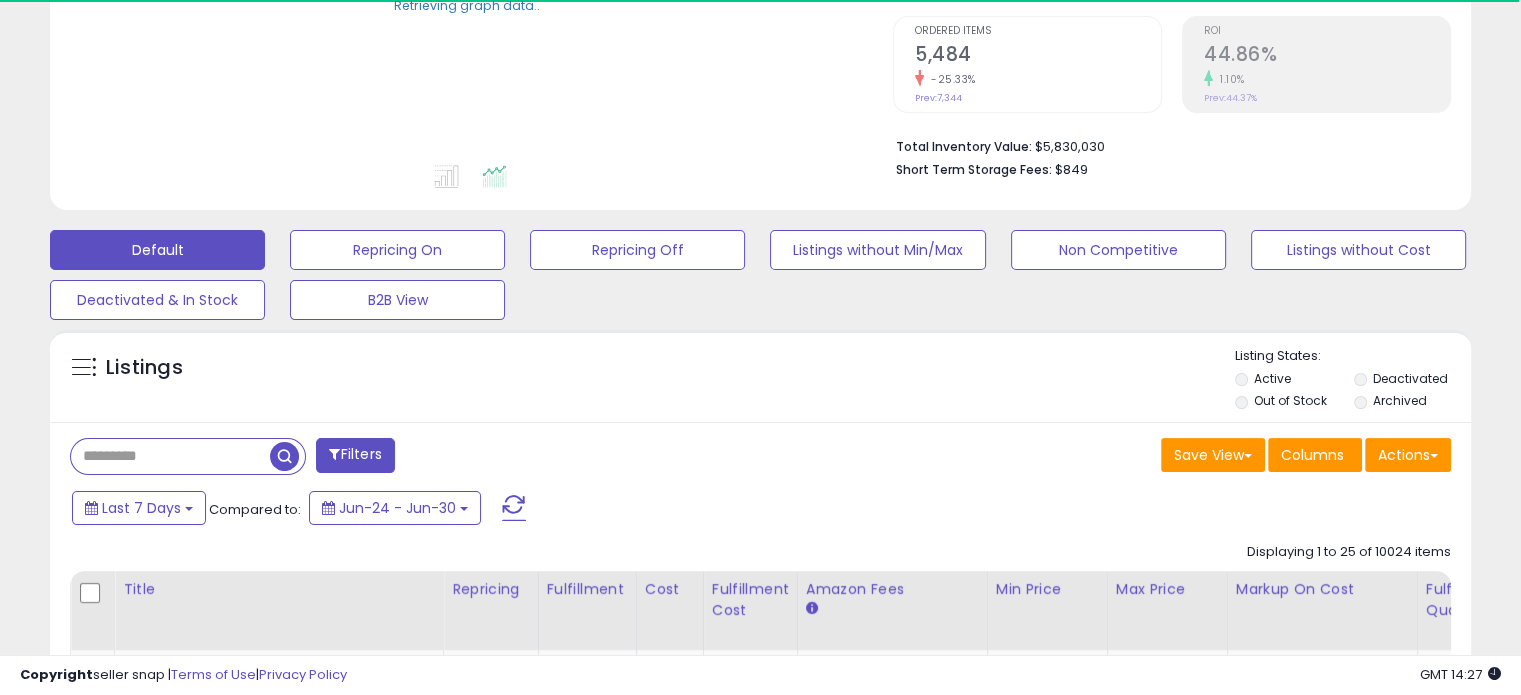 click at bounding box center (170, 456) 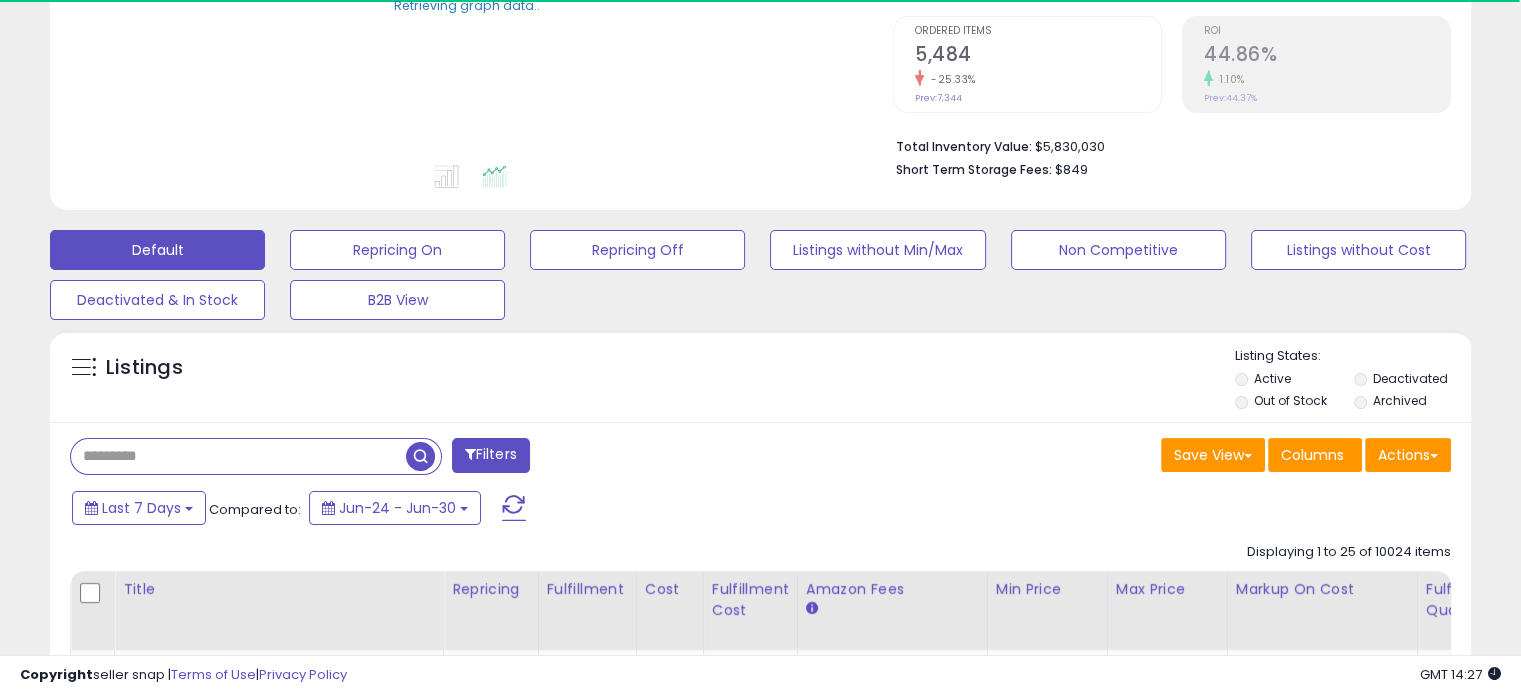 paste on "**********" 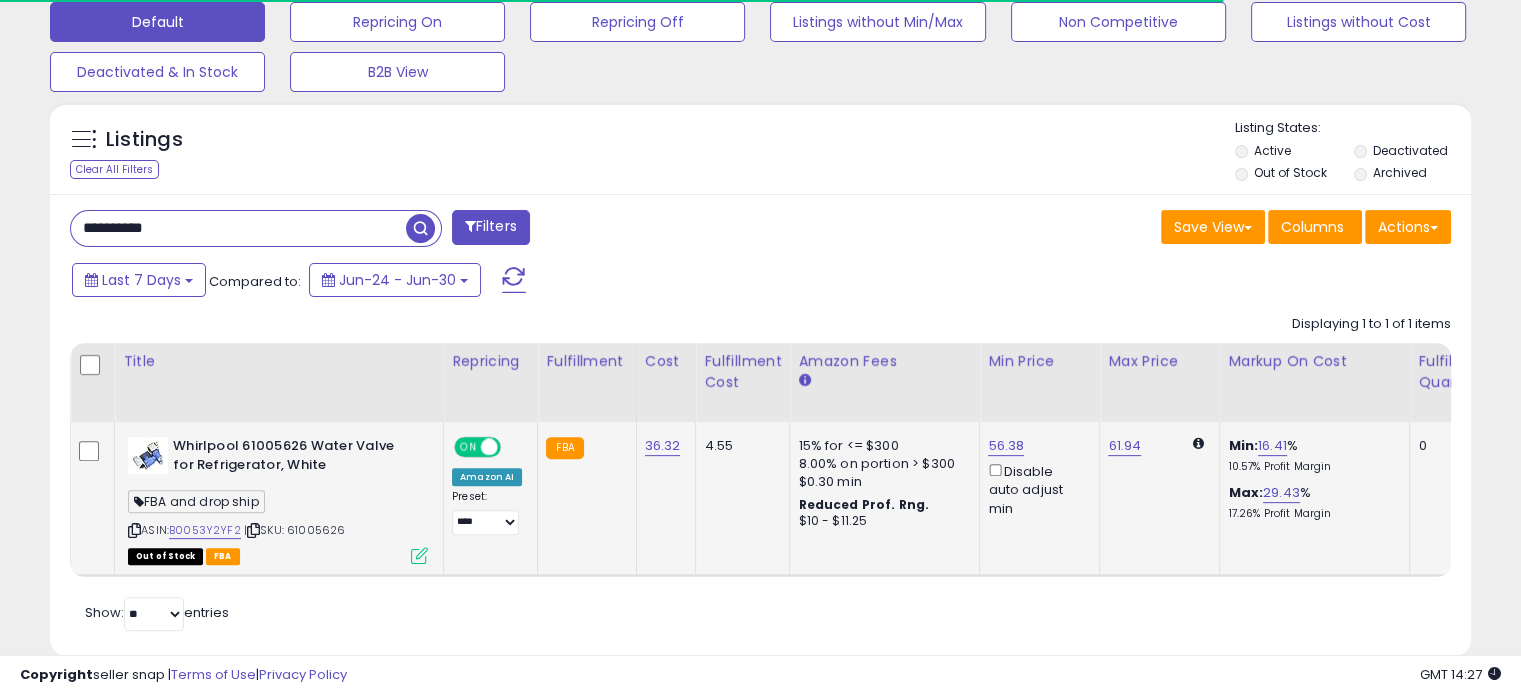 scroll, scrollTop: 677, scrollLeft: 0, axis: vertical 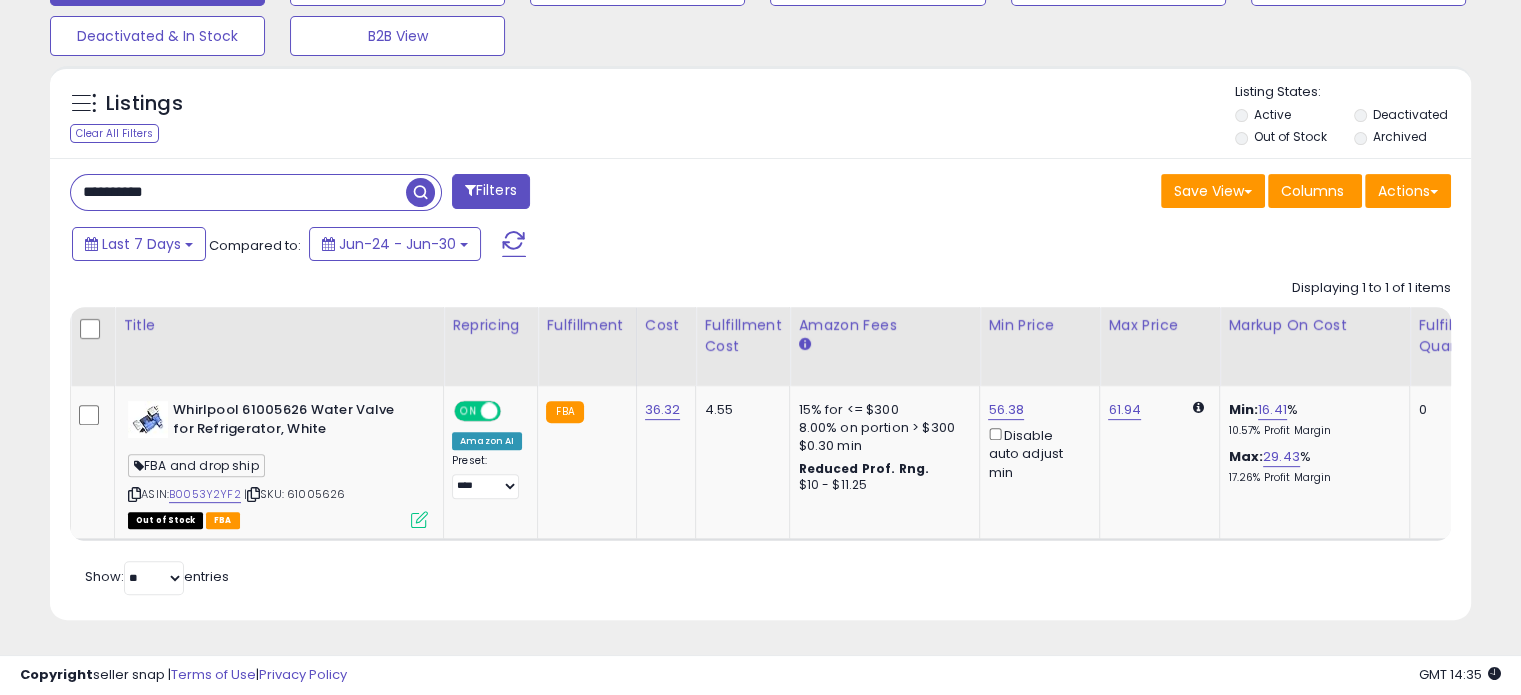 click on "**********" at bounding box center (238, 192) 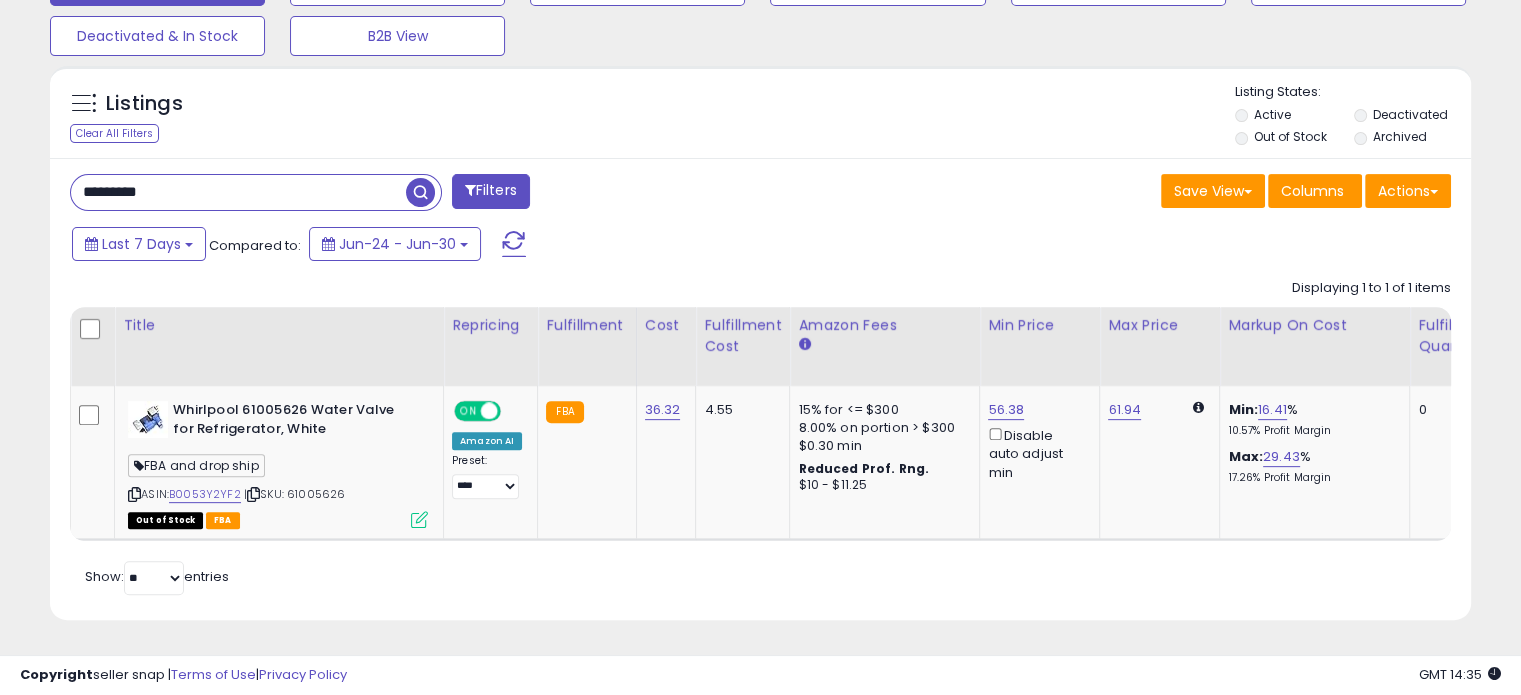 type on "********" 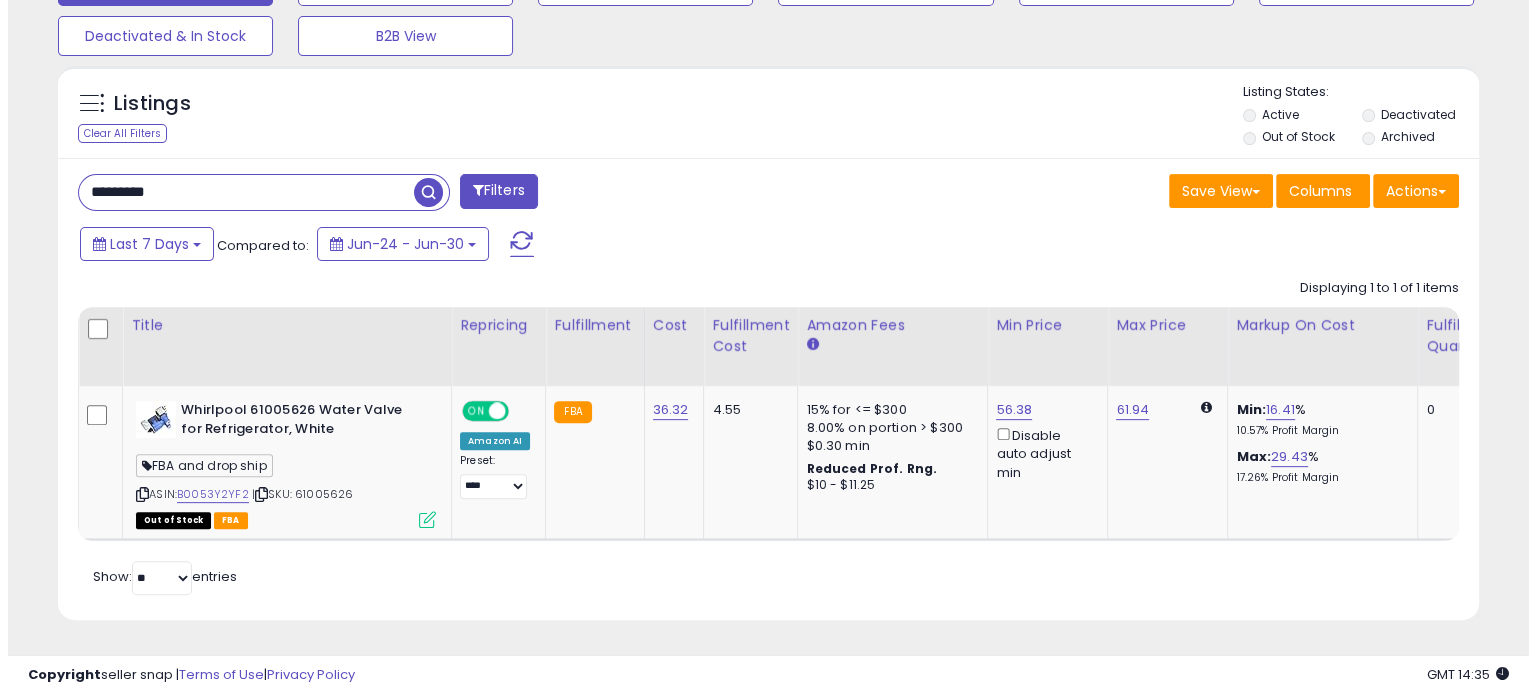 scroll, scrollTop: 524, scrollLeft: 0, axis: vertical 